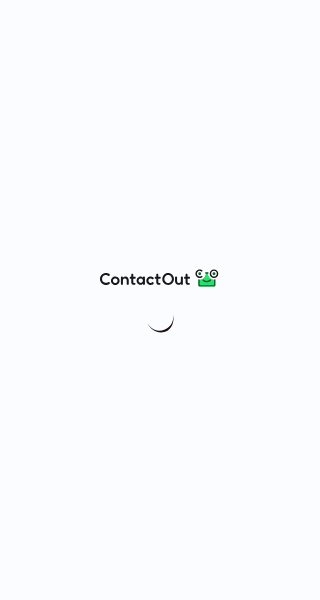 scroll, scrollTop: 0, scrollLeft: 0, axis: both 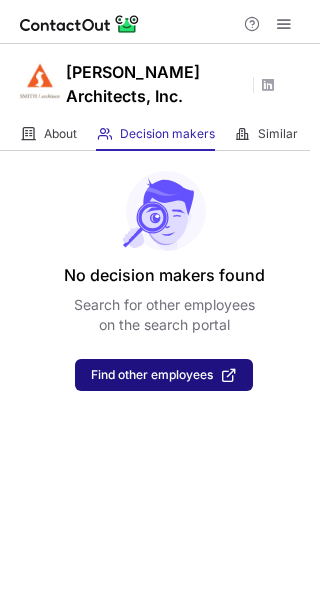 click on "Find other employees" at bounding box center [152, 375] 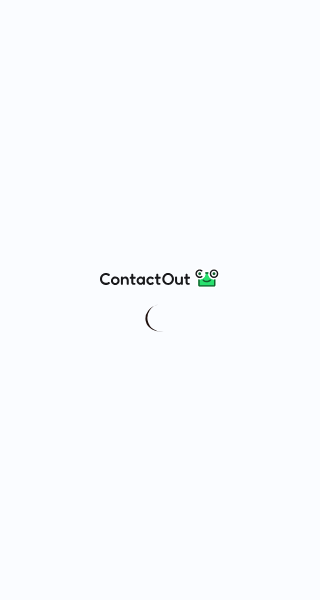 scroll, scrollTop: 0, scrollLeft: 0, axis: both 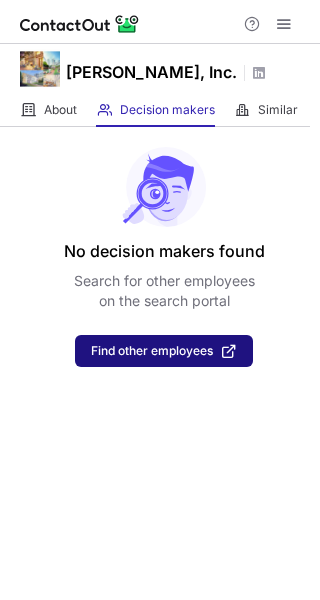 click on "Find other employees" at bounding box center [152, 351] 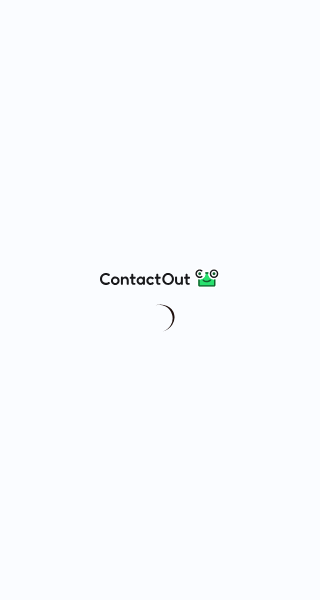 scroll, scrollTop: 0, scrollLeft: 0, axis: both 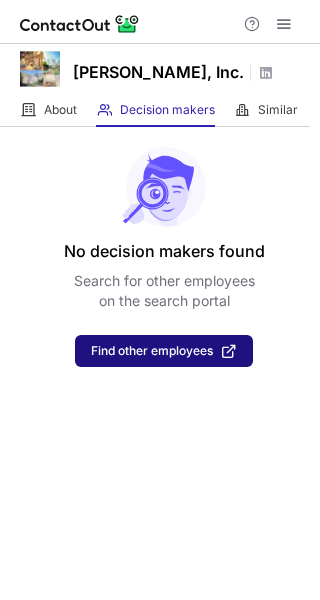 click on "Find other employees" at bounding box center [164, 351] 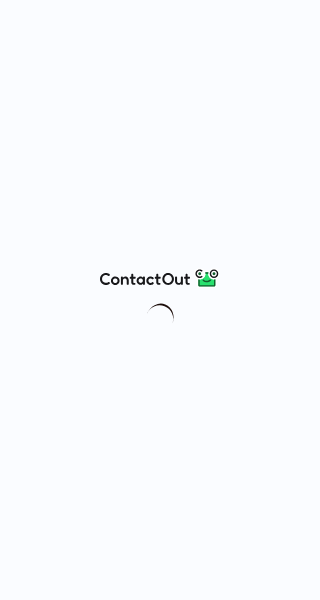 scroll, scrollTop: 0, scrollLeft: 0, axis: both 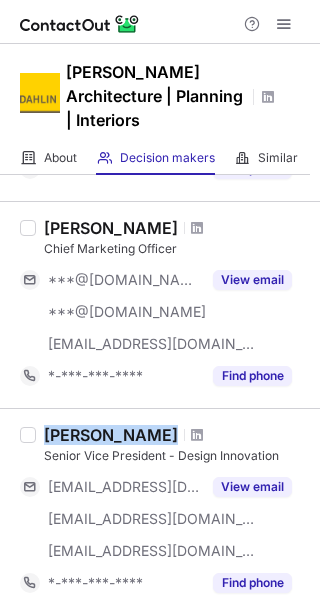 drag, startPoint x: 44, startPoint y: 414, endPoint x: 159, endPoint y: 416, distance: 115.01739 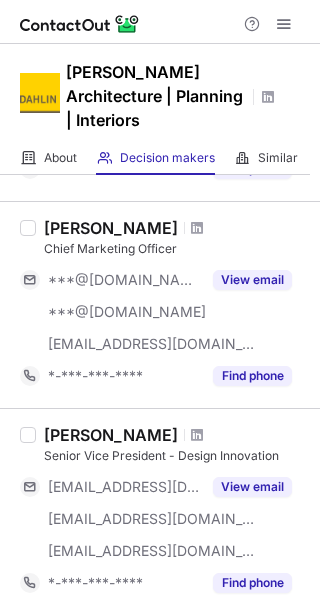 click on "Senior Vice President - Design Innovation" at bounding box center (176, 456) 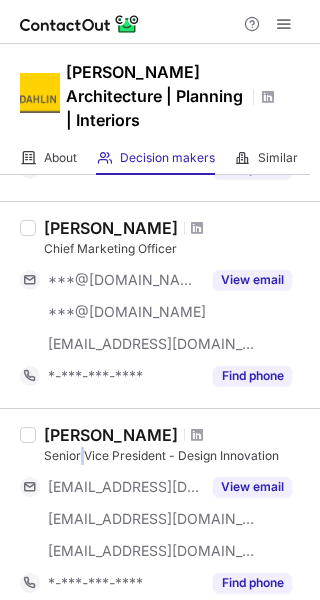 click on "Senior Vice President - Design Innovation" at bounding box center (176, 456) 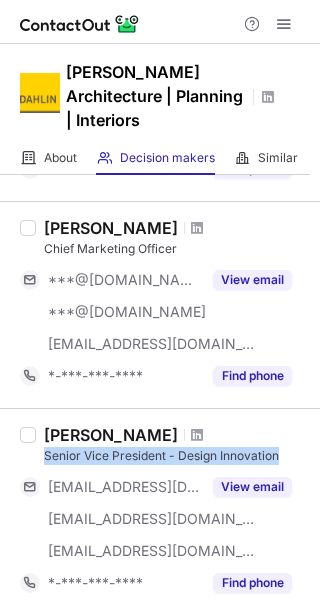 click on "Senior Vice President - Design Innovation" at bounding box center [176, 456] 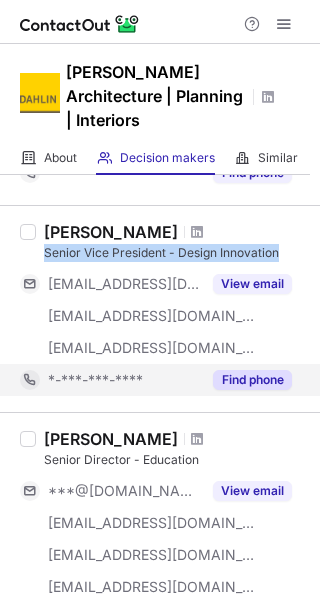 scroll, scrollTop: 600, scrollLeft: 0, axis: vertical 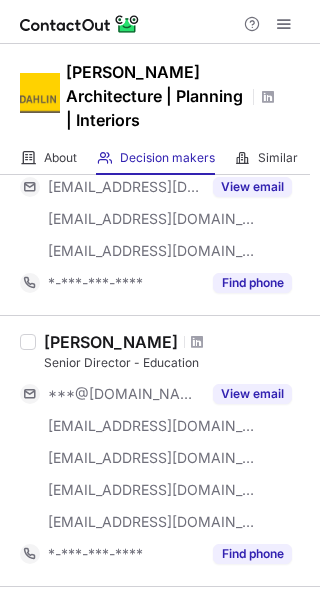 click on "Karla De Leon" at bounding box center (111, 342) 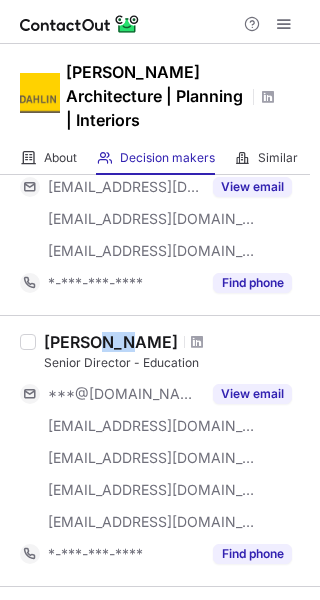 click on "Karla De Leon" at bounding box center (111, 342) 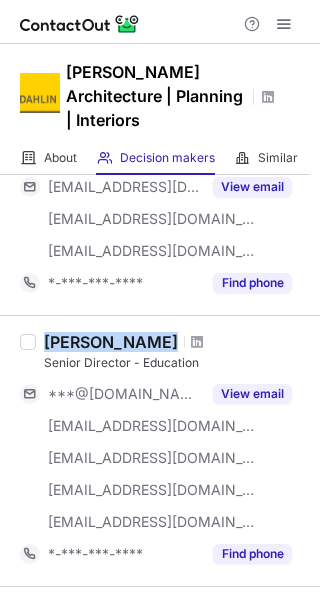 click on "Karla De Leon" at bounding box center (111, 342) 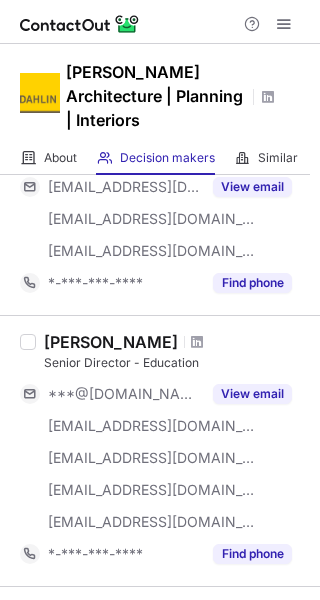 click on "Senior Director - Education" at bounding box center [176, 363] 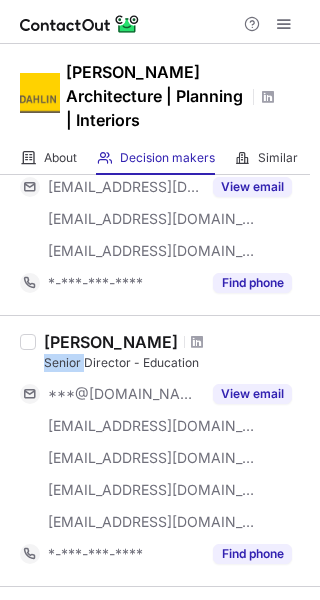 click on "Senior Director - Education" at bounding box center (176, 363) 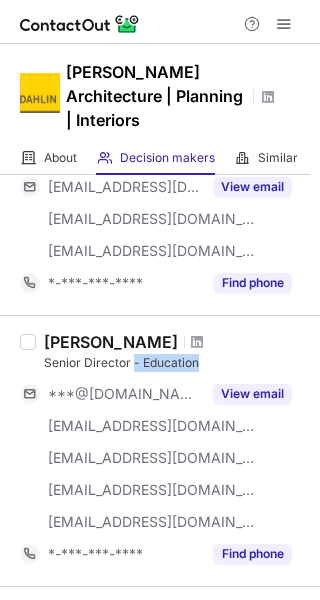 drag, startPoint x: 130, startPoint y: 337, endPoint x: 50, endPoint y: 353, distance: 81.58431 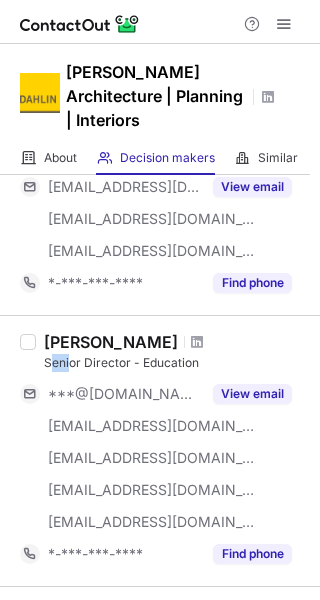 drag, startPoint x: 49, startPoint y: 338, endPoint x: 70, endPoint y: 342, distance: 21.377558 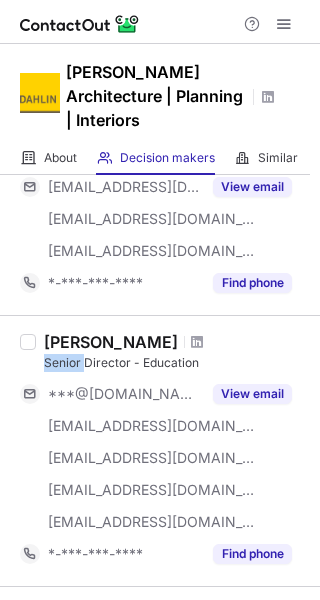 click on "Senior Director - Education" at bounding box center [176, 363] 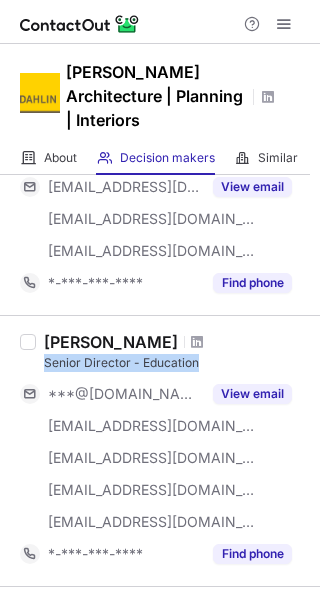 click on "Senior Director - Education" at bounding box center (176, 363) 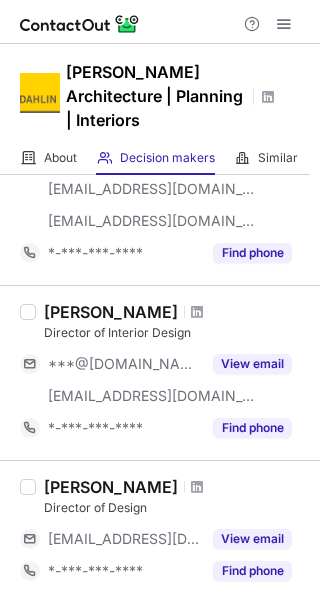scroll, scrollTop: 900, scrollLeft: 0, axis: vertical 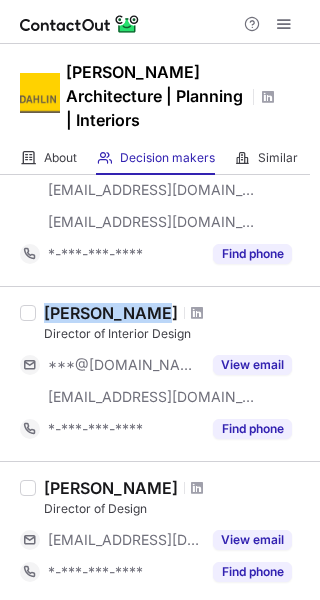 copy on "Jennifer Bie" 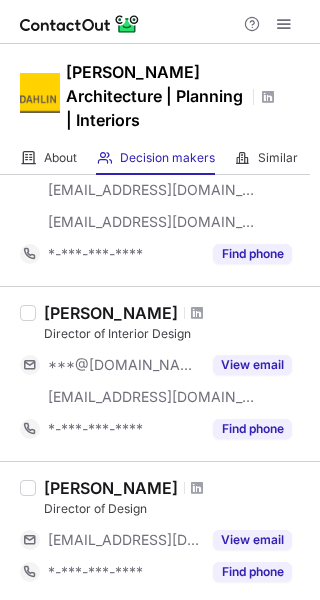 click on "Jennifer Bien" at bounding box center (111, 313) 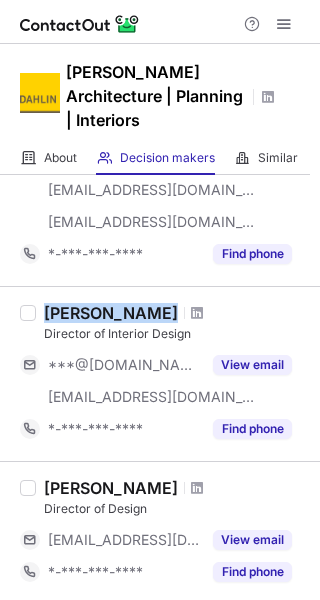 copy on "Jennifer Bien" 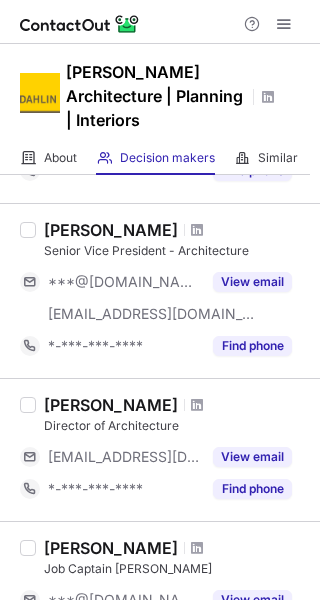 scroll, scrollTop: 1300, scrollLeft: 0, axis: vertical 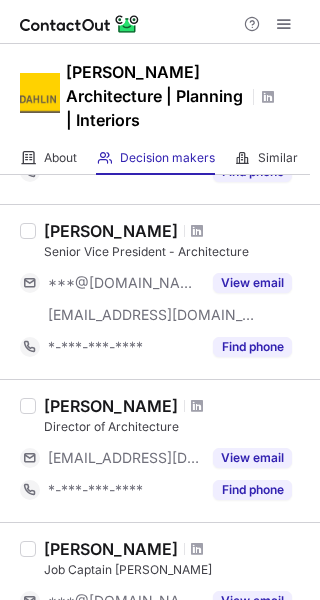 click on "Director of Architecture" at bounding box center [176, 427] 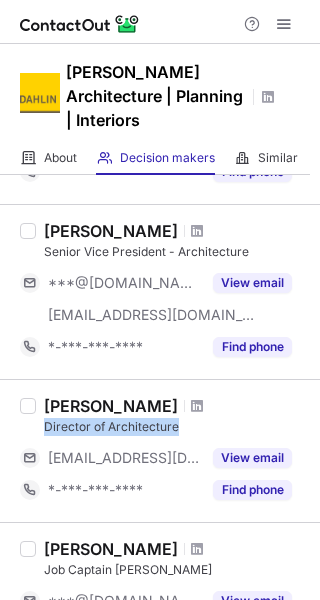 drag, startPoint x: 43, startPoint y: 404, endPoint x: 190, endPoint y: 410, distance: 147.12239 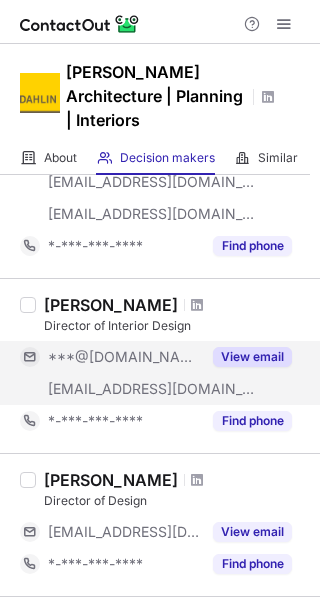 scroll, scrollTop: 900, scrollLeft: 0, axis: vertical 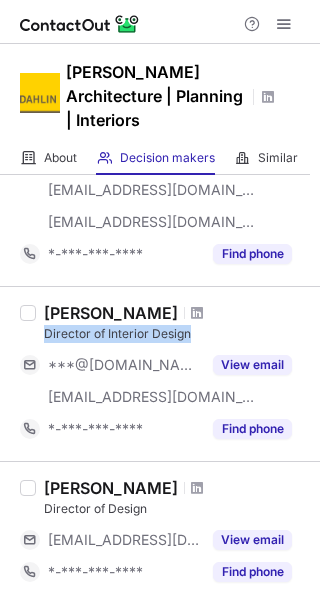 copy on "Director of Interior Design" 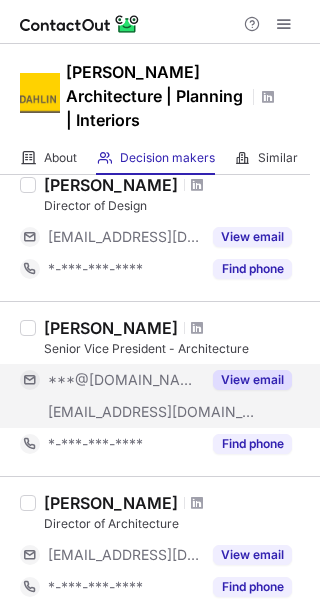 scroll, scrollTop: 1300, scrollLeft: 0, axis: vertical 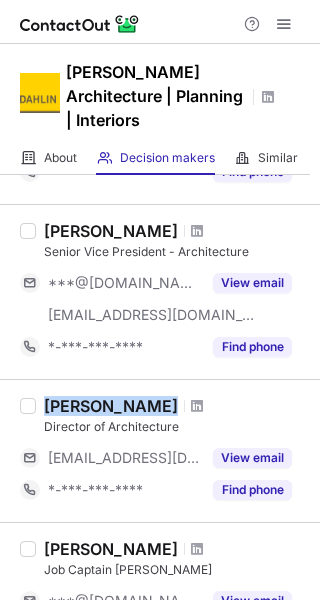 copy on "Jeff Escott" 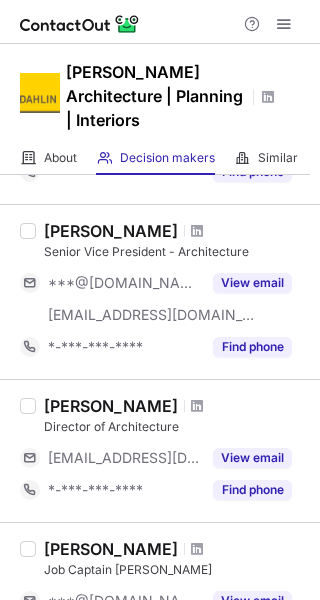 click on "Director of Architecture" at bounding box center (176, 427) 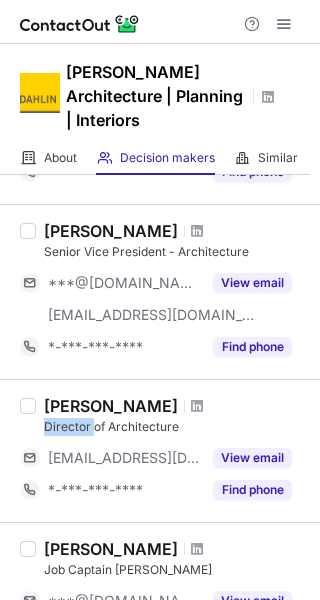 click on "Director of Architecture" at bounding box center [176, 427] 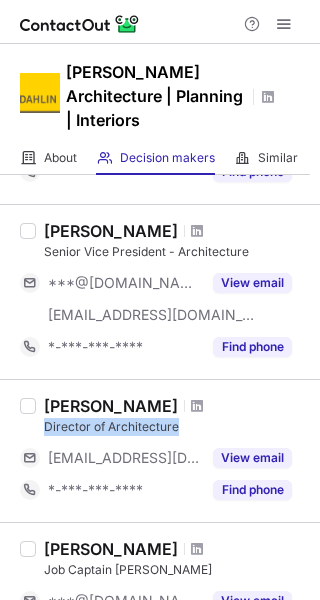 click on "Director of Architecture" at bounding box center (176, 427) 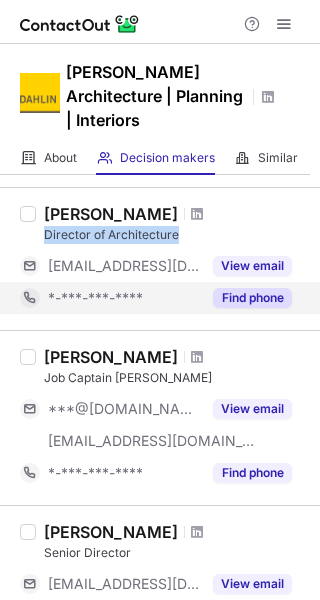scroll, scrollTop: 1500, scrollLeft: 0, axis: vertical 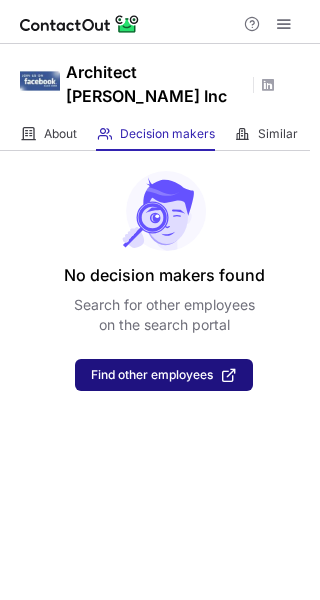 click on "Find other employees" at bounding box center (164, 375) 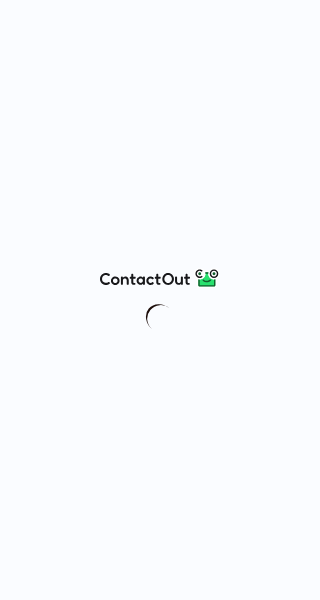 scroll, scrollTop: 0, scrollLeft: 0, axis: both 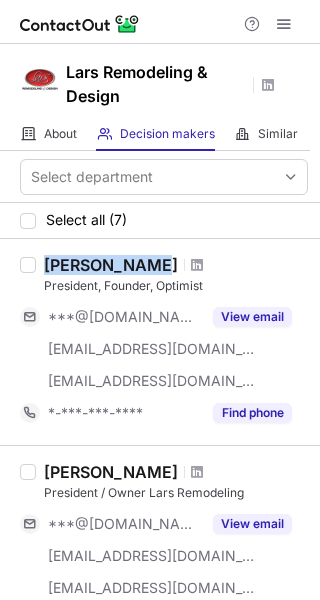 copy on "[PERSON_NAME]" 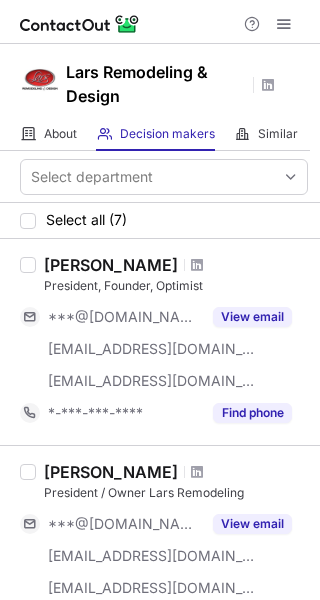 click on "President, Founder, Optimist" at bounding box center [176, 286] 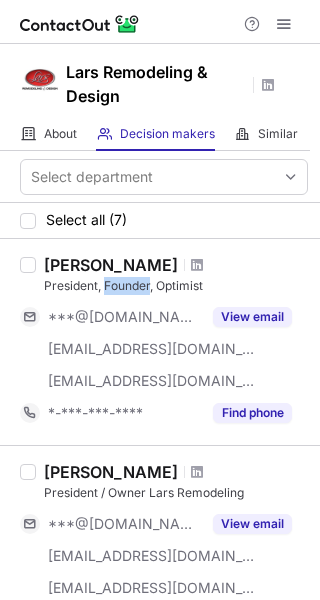 click on "President, Founder, Optimist" at bounding box center [176, 286] 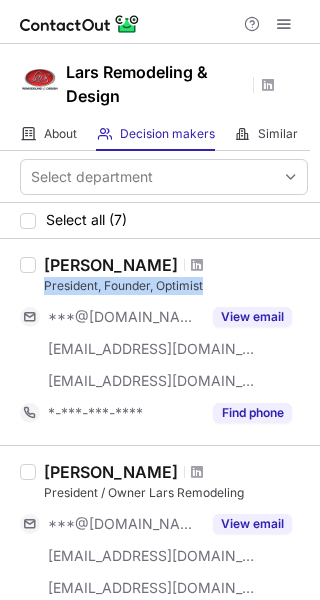 click on "President, Founder, Optimist" at bounding box center (176, 286) 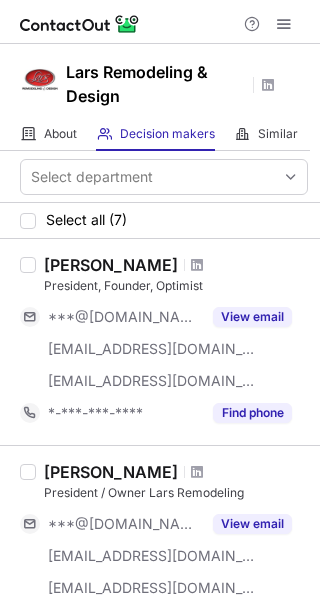 click on "Brandon Spann" at bounding box center [111, 472] 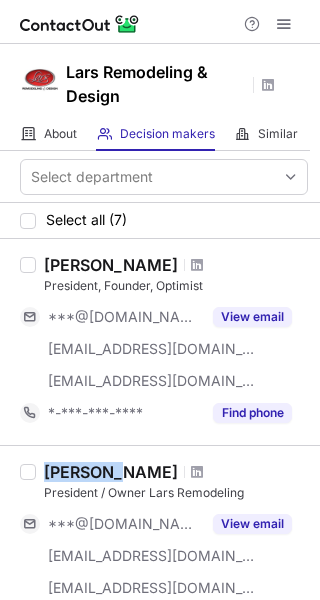 click on "Brandon Spann" at bounding box center (111, 472) 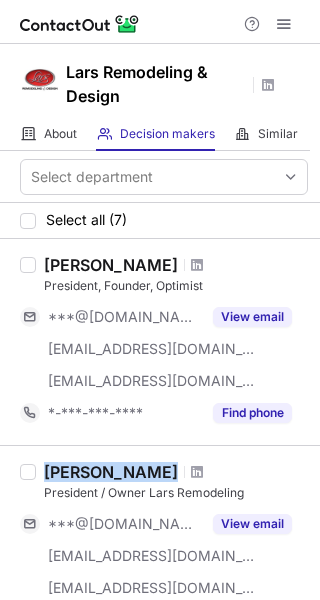 click on "Brandon Spann" at bounding box center (111, 472) 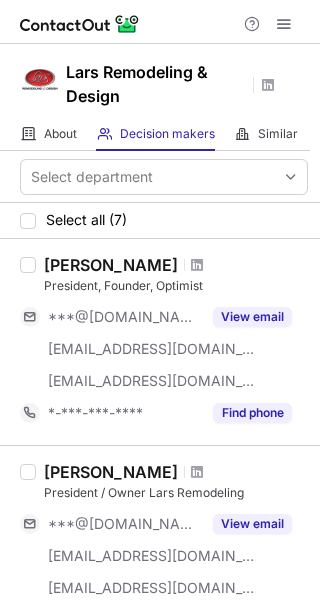 click on "President / Owner Lars Remodeling" at bounding box center (176, 493) 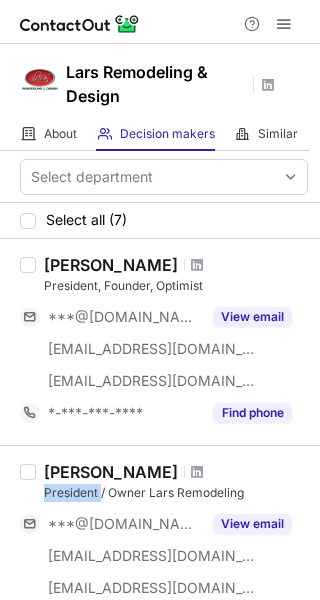 click on "President / Owner Lars Remodeling" at bounding box center (176, 493) 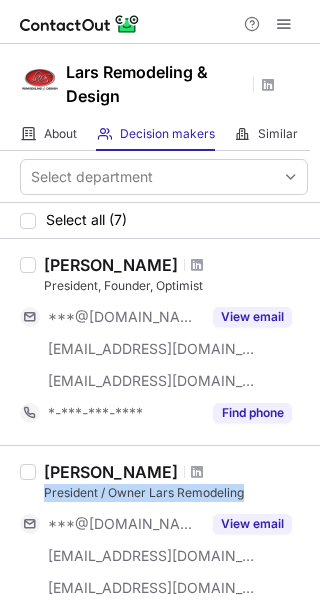 click on "President / Owner Lars Remodeling" at bounding box center [176, 493] 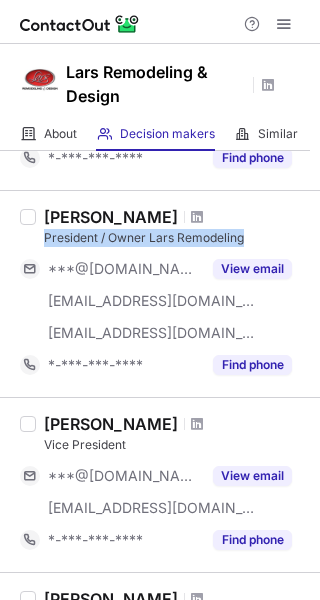 scroll, scrollTop: 300, scrollLeft: 0, axis: vertical 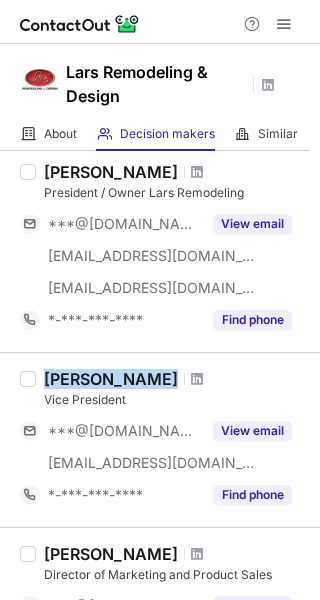 copy on "Debbie Waggaman" 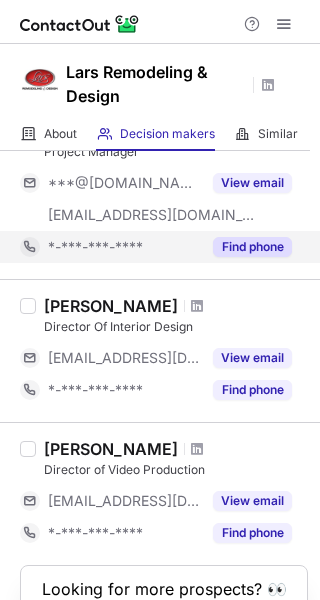 scroll, scrollTop: 900, scrollLeft: 0, axis: vertical 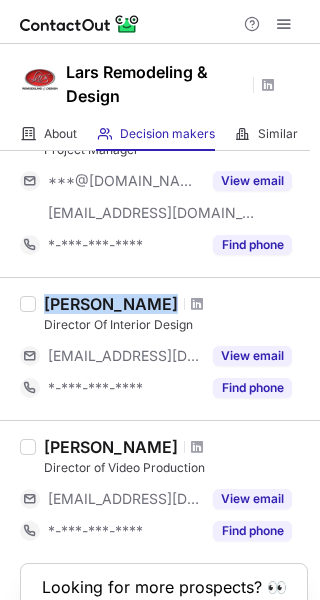 copy on "Wendy  Bernstein" 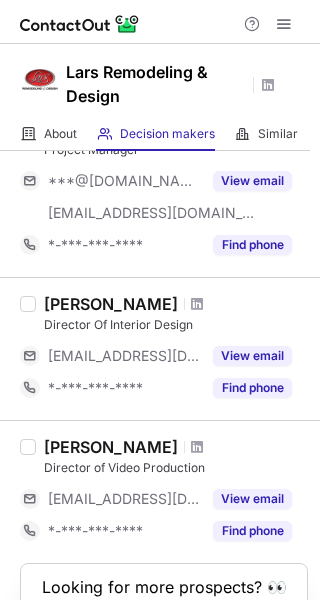 click on "Director Of Interior Design" at bounding box center (176, 325) 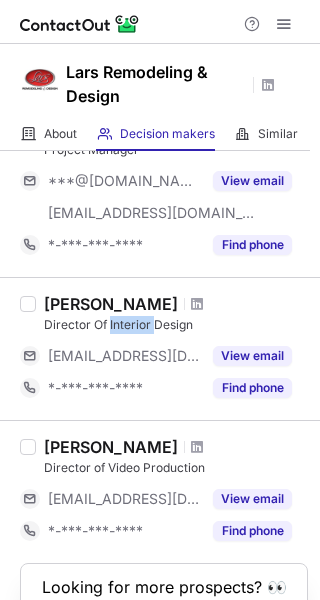 click on "Director Of Interior Design" at bounding box center [176, 325] 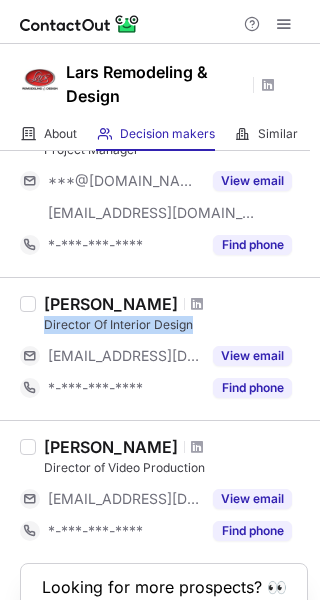 click on "Director Of Interior Design" at bounding box center (176, 325) 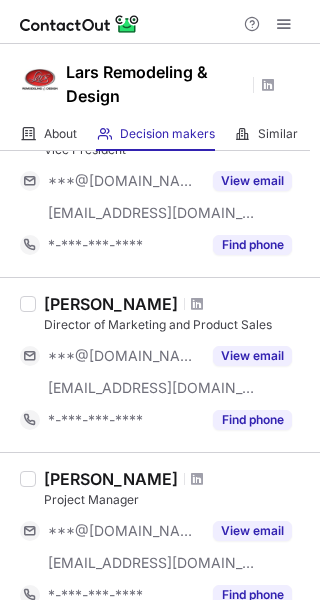 scroll, scrollTop: 515, scrollLeft: 0, axis: vertical 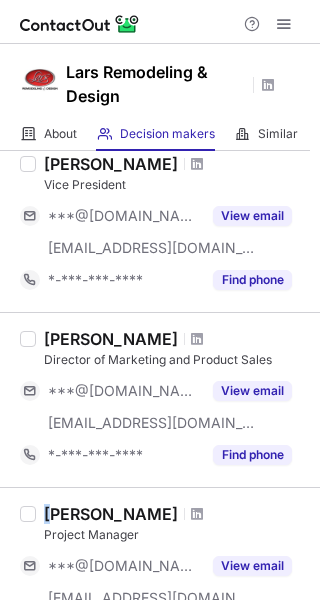 drag, startPoint x: 41, startPoint y: 509, endPoint x: 52, endPoint y: 512, distance: 11.401754 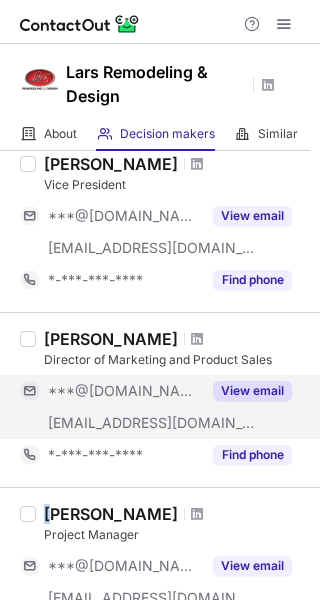 scroll, scrollTop: 615, scrollLeft: 0, axis: vertical 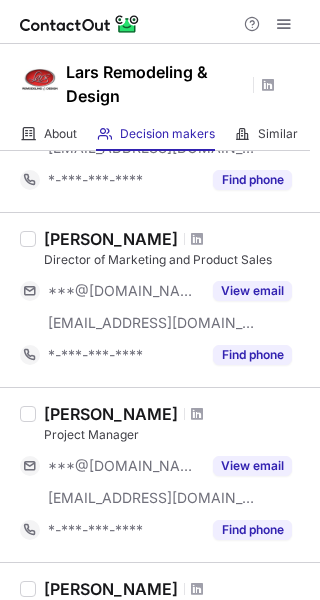 click on "Duane Cruse" at bounding box center [111, 414] 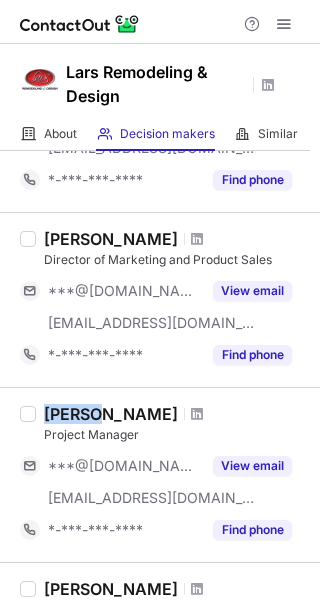 click on "Duane Cruse" at bounding box center (111, 414) 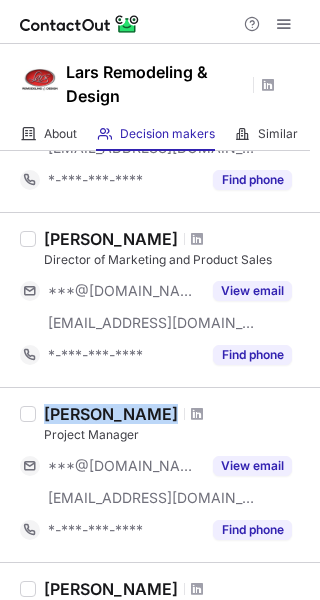 click on "Duane Cruse" at bounding box center (111, 414) 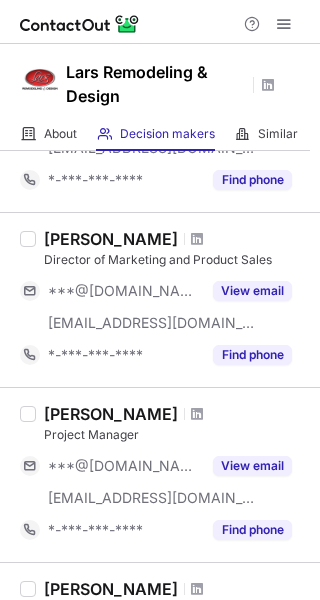 click on "Project Manager" at bounding box center (176, 435) 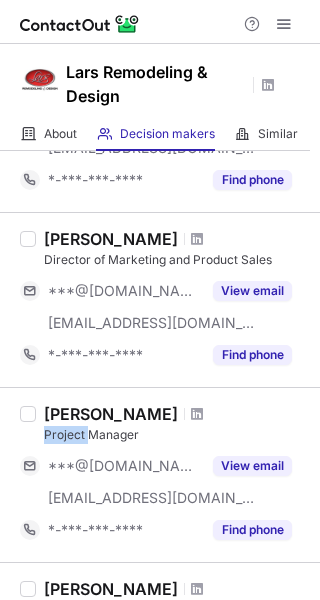 click on "Project Manager" at bounding box center (176, 435) 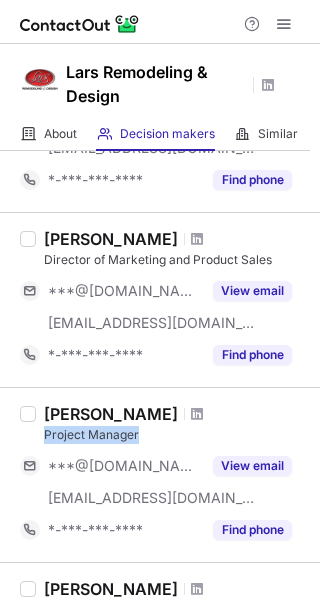 click on "Project Manager" at bounding box center (176, 435) 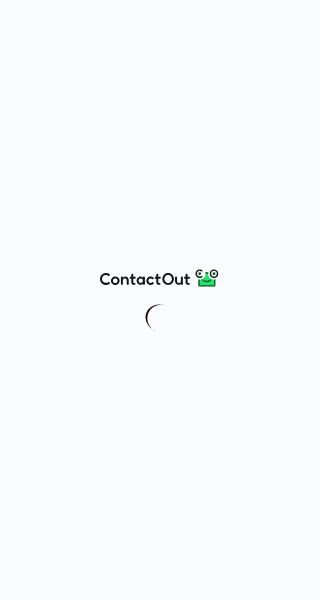 scroll, scrollTop: 0, scrollLeft: 0, axis: both 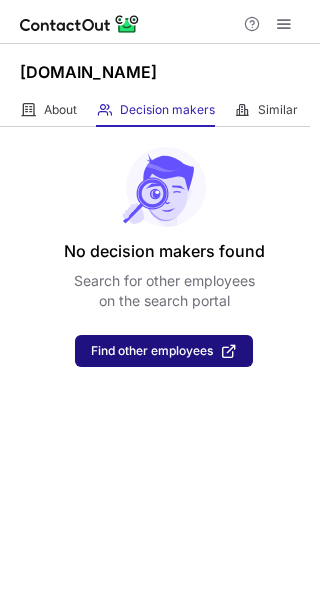 click on "Find other employees" at bounding box center [152, 351] 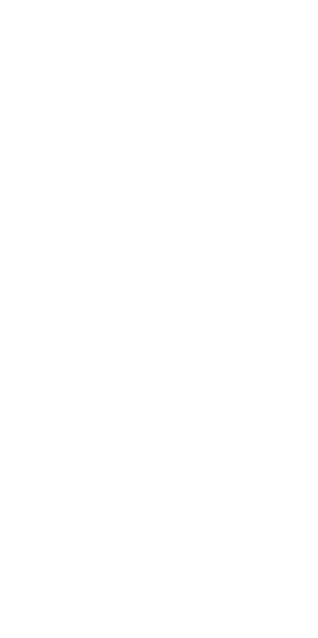 scroll, scrollTop: 0, scrollLeft: 0, axis: both 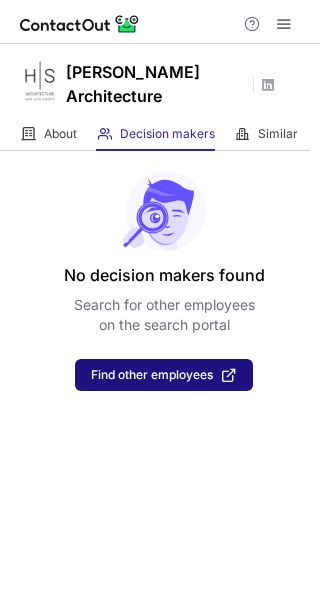 click on "Find other employees" at bounding box center (152, 375) 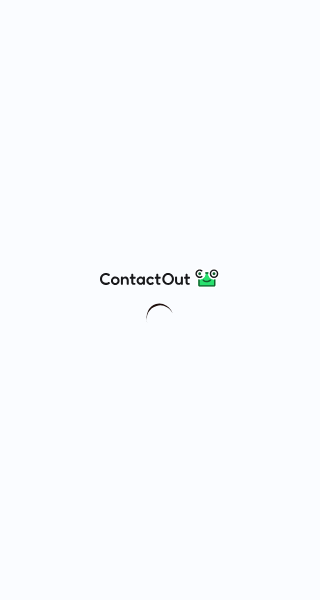 scroll, scrollTop: 0, scrollLeft: 0, axis: both 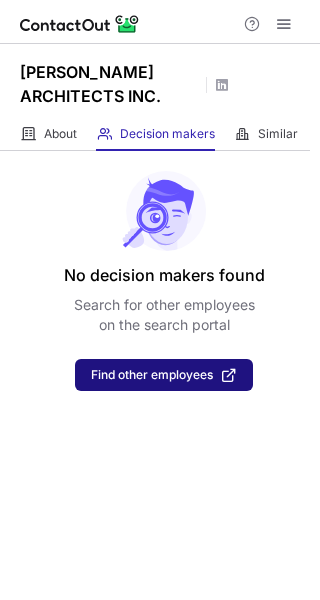 click on "Find other employees" at bounding box center (152, 375) 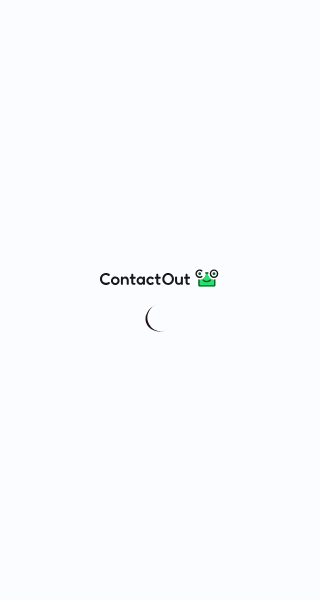 scroll, scrollTop: 0, scrollLeft: 0, axis: both 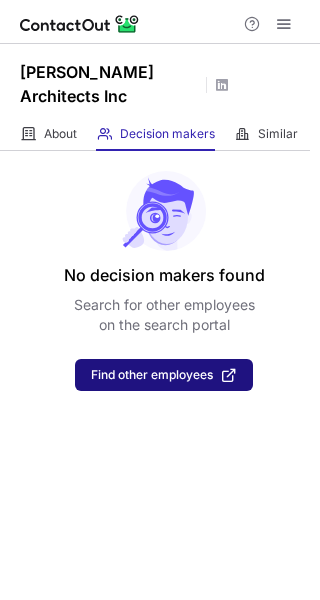 click on "Find other employees" at bounding box center (152, 375) 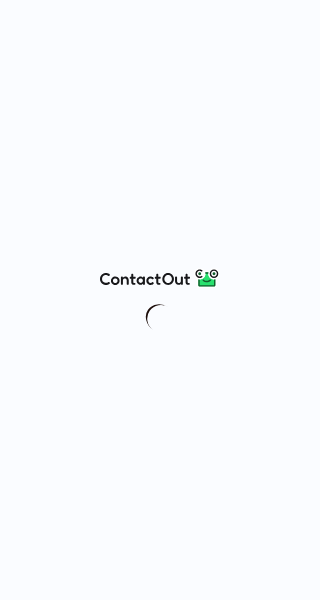 scroll, scrollTop: 0, scrollLeft: 0, axis: both 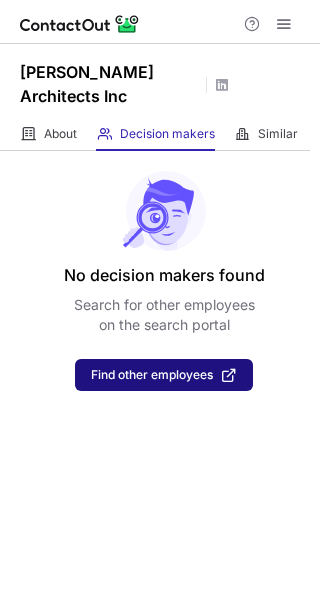 click on "Find other employees" at bounding box center [164, 375] 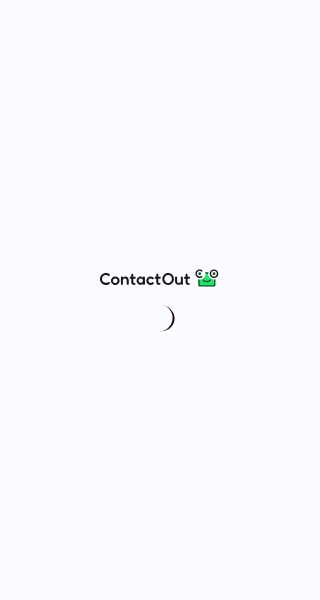 scroll, scrollTop: 0, scrollLeft: 0, axis: both 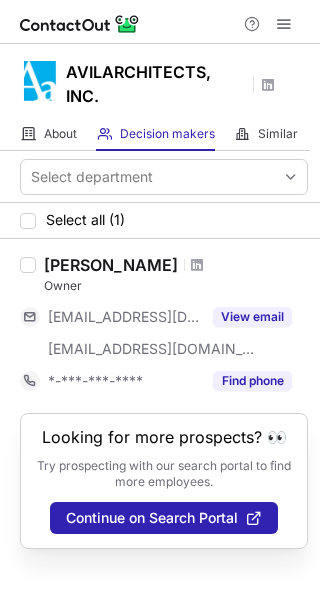 click on "Tom Avila" at bounding box center [111, 265] 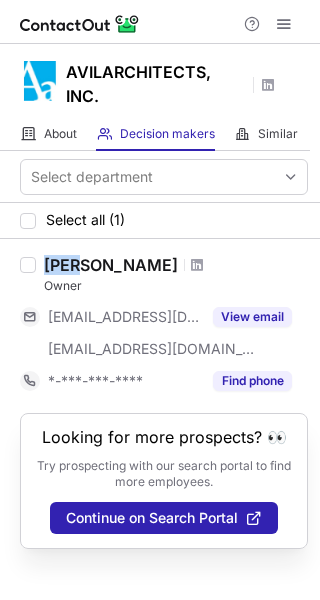click on "Tom Avila" at bounding box center [111, 265] 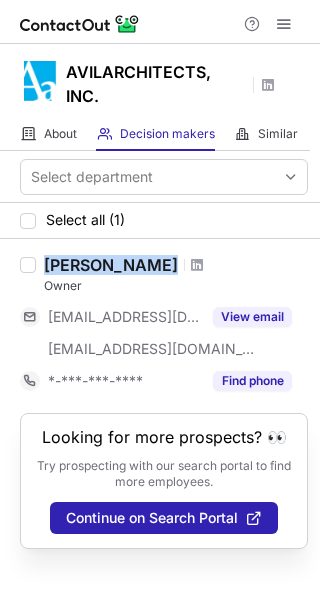 click on "Tom Avila" at bounding box center [111, 265] 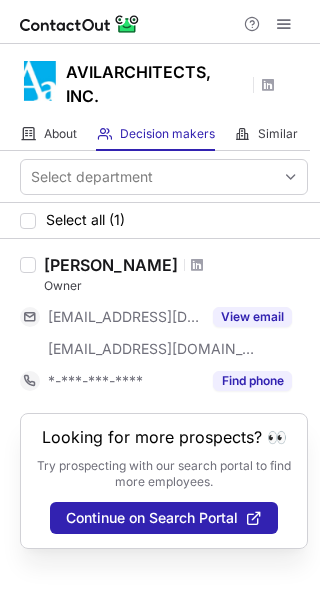 click on "Owner" at bounding box center (176, 286) 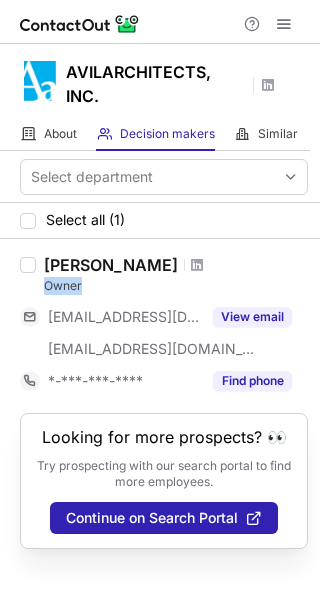 click on "Owner" at bounding box center [176, 286] 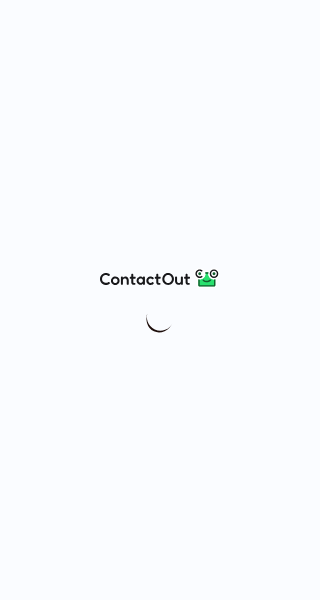 scroll, scrollTop: 0, scrollLeft: 0, axis: both 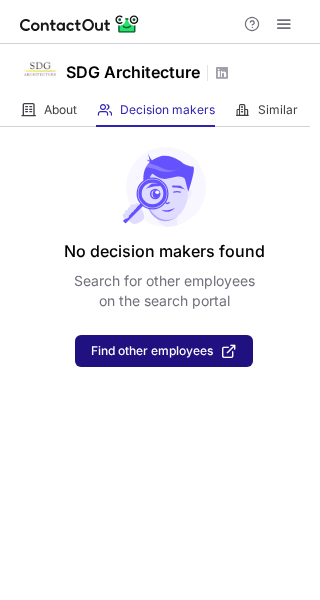 click on "Find other employees" at bounding box center (152, 351) 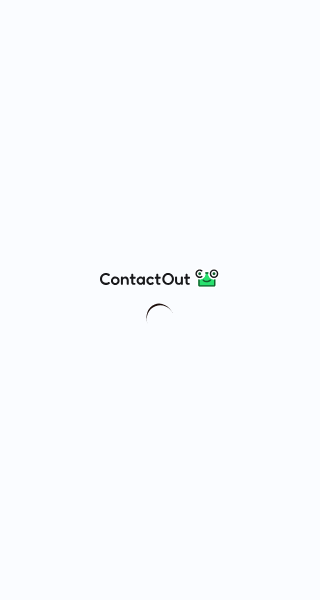 scroll, scrollTop: 0, scrollLeft: 0, axis: both 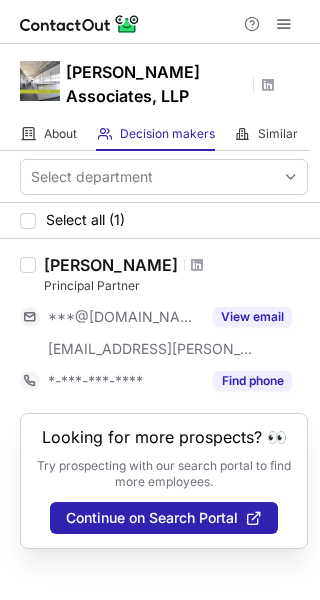 click on "Norberto Nardi" at bounding box center [111, 265] 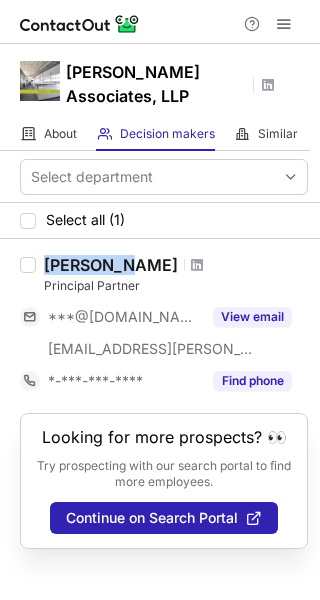 click on "Norberto Nardi" at bounding box center (111, 265) 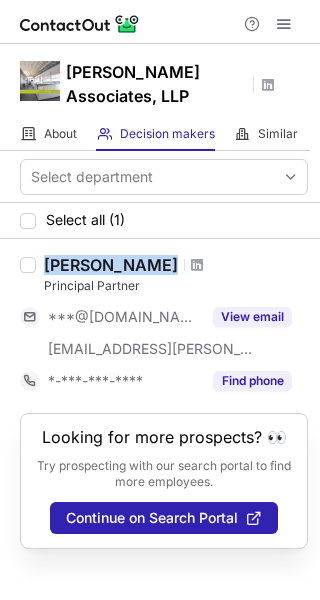 click on "Norberto Nardi" at bounding box center (111, 265) 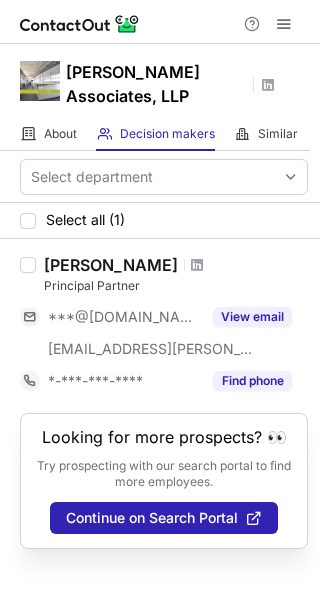 click on "Principal Partner" at bounding box center (176, 286) 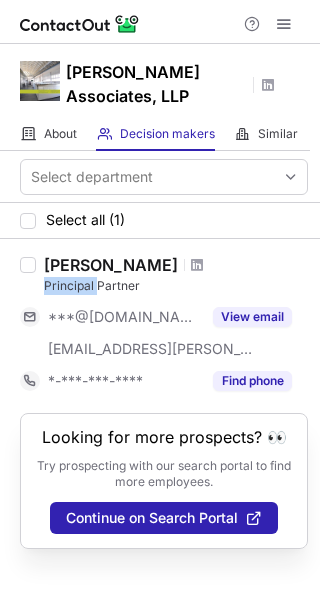click on "Principal Partner" at bounding box center [176, 286] 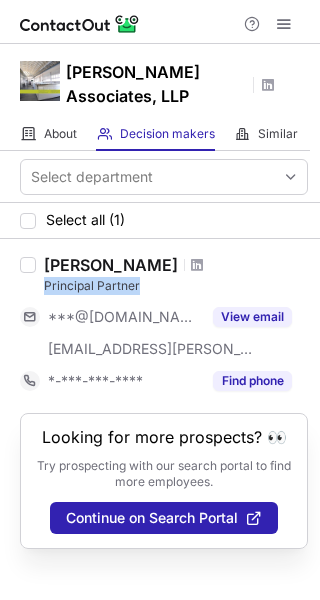 click on "Principal Partner" at bounding box center [176, 286] 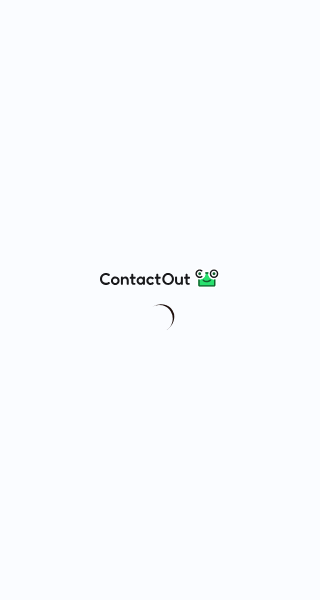 scroll, scrollTop: 0, scrollLeft: 0, axis: both 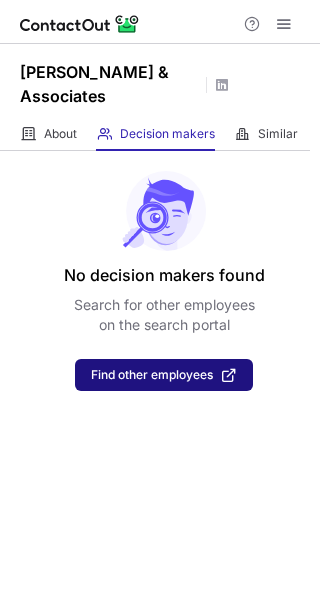 click on "Find other employees" at bounding box center [152, 375] 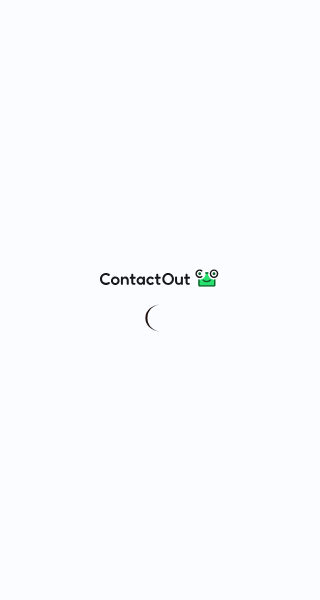 scroll, scrollTop: 0, scrollLeft: 0, axis: both 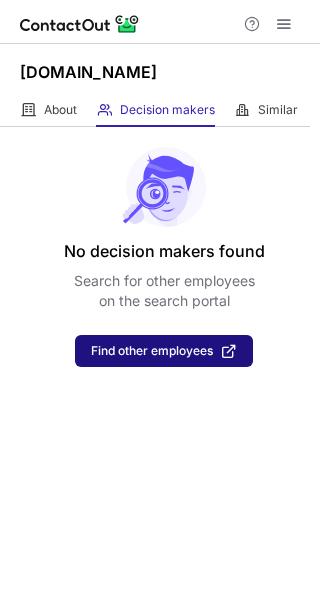 click on "Find other employees" at bounding box center [164, 351] 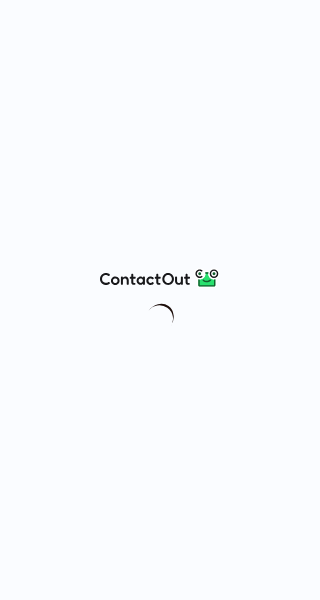scroll, scrollTop: 0, scrollLeft: 0, axis: both 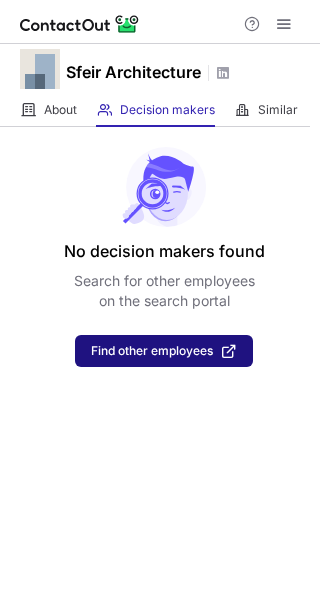 click on "Find other employees" at bounding box center [164, 351] 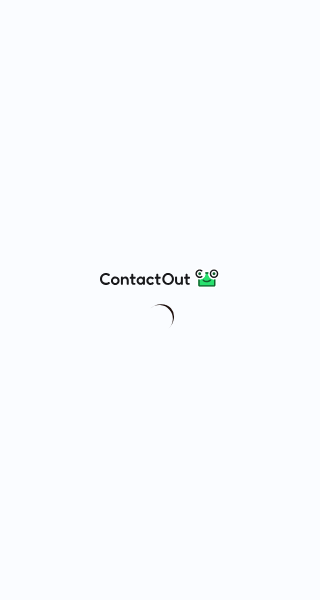 scroll, scrollTop: 0, scrollLeft: 0, axis: both 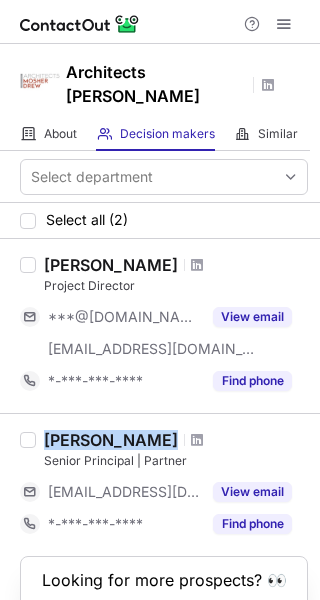 drag, startPoint x: 47, startPoint y: 439, endPoint x: 205, endPoint y: 444, distance: 158.0791 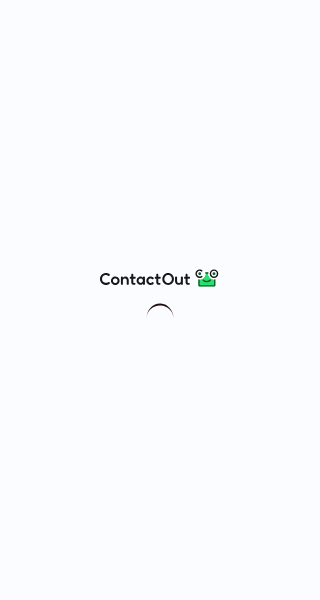 scroll, scrollTop: 0, scrollLeft: 0, axis: both 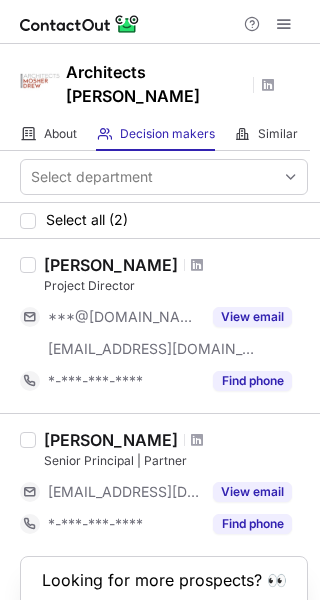 click on "[PERSON_NAME]" at bounding box center [111, 440] 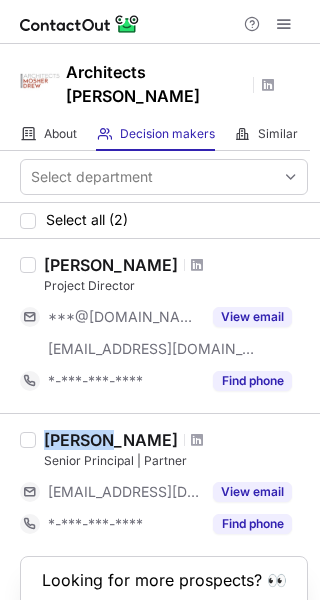 click on "[PERSON_NAME]" at bounding box center [111, 440] 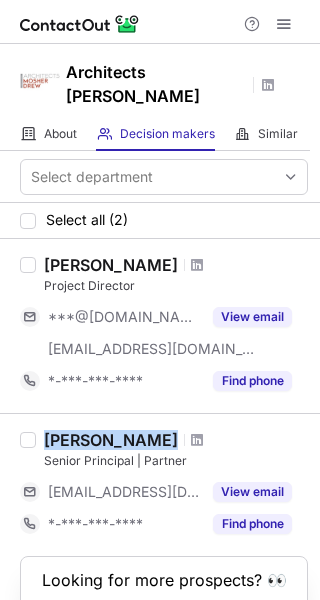 click on "Edward Holakiewicz" at bounding box center [111, 440] 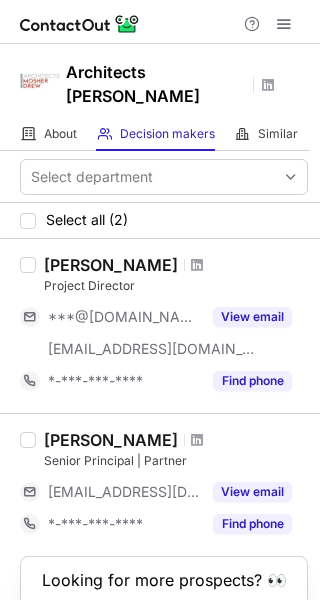 click on "Senior Principal | Partner" at bounding box center (176, 461) 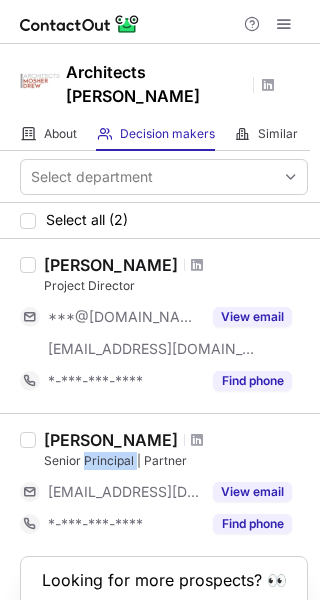 click on "Senior Principal | Partner" at bounding box center (176, 461) 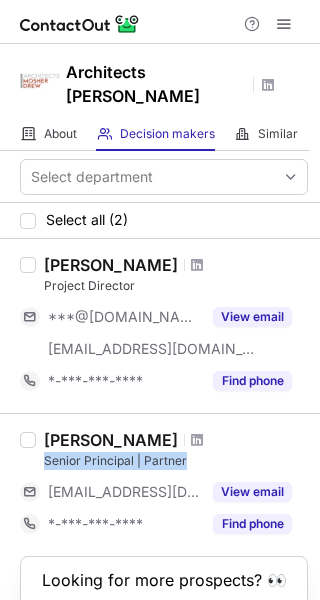click on "Senior Principal | Partner" at bounding box center [176, 461] 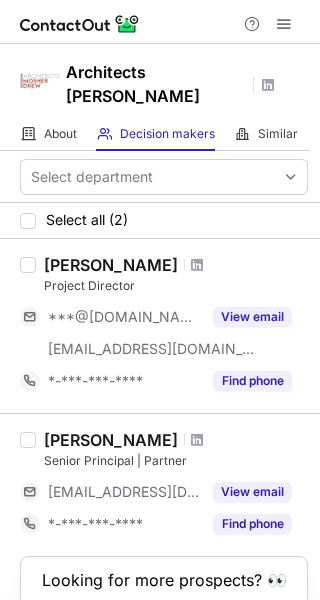 click on "Gerardo Macalpin" at bounding box center (111, 265) 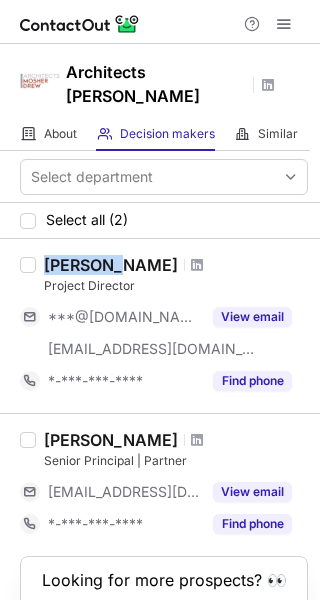 click on "Gerardo Macalpin" at bounding box center [111, 265] 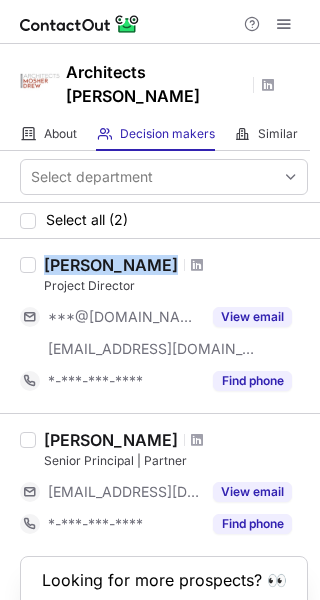 click on "Gerardo Macalpin" at bounding box center [111, 265] 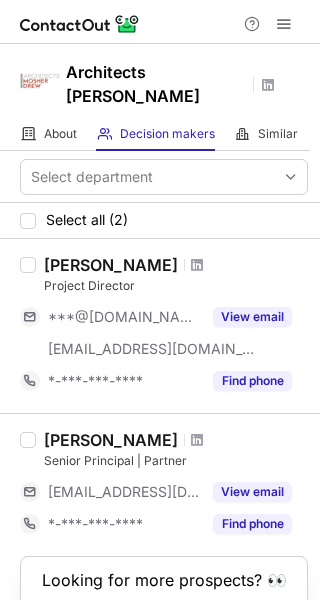 click on "Project Director" at bounding box center (176, 286) 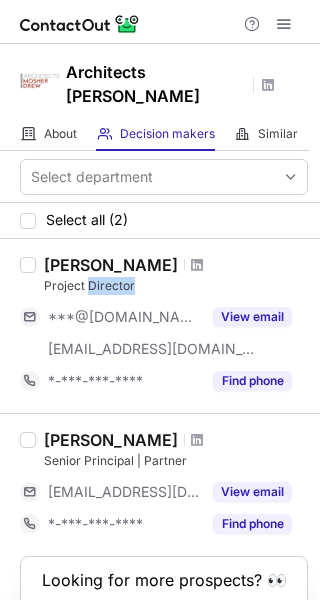 click on "Project Director" at bounding box center (176, 286) 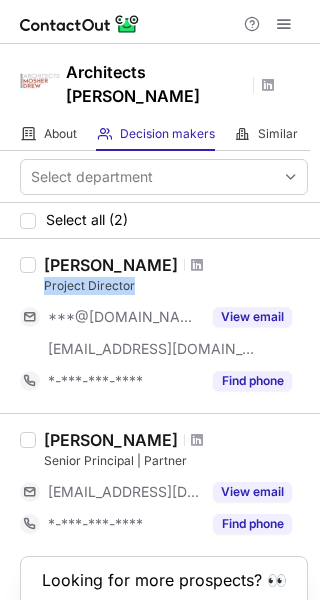 click on "Project Director" at bounding box center (176, 286) 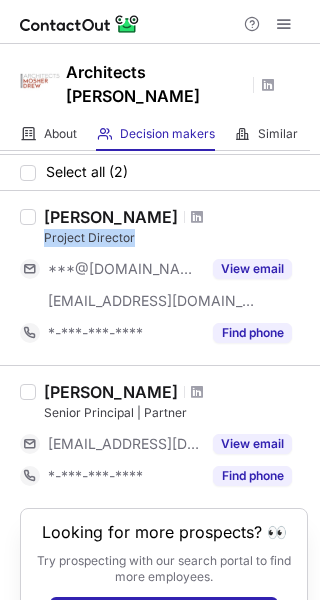scroll, scrollTop: 0, scrollLeft: 0, axis: both 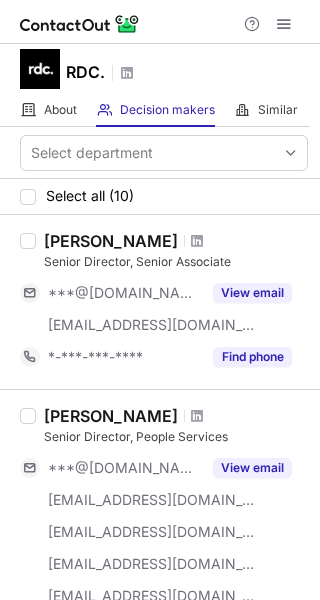 click on "[PERSON_NAME]" at bounding box center [111, 416] 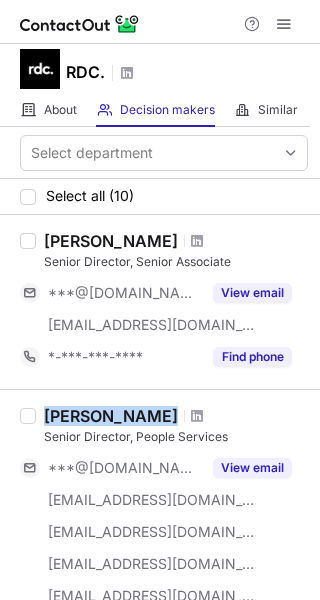 click on "[PERSON_NAME]" at bounding box center (111, 416) 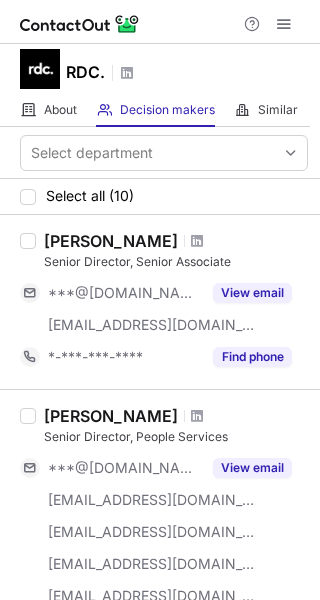 click on "Athena Geracitano Senior Director, People Services" at bounding box center [176, 426] 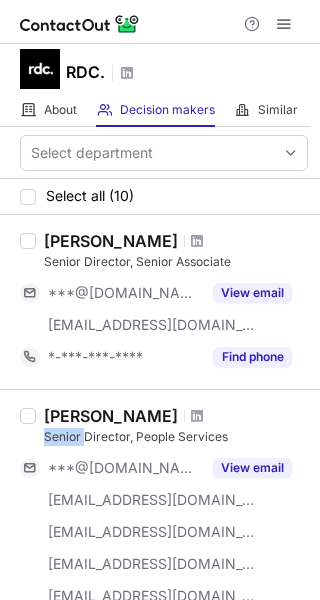 click on "Athena Geracitano Senior Director, People Services" at bounding box center (176, 426) 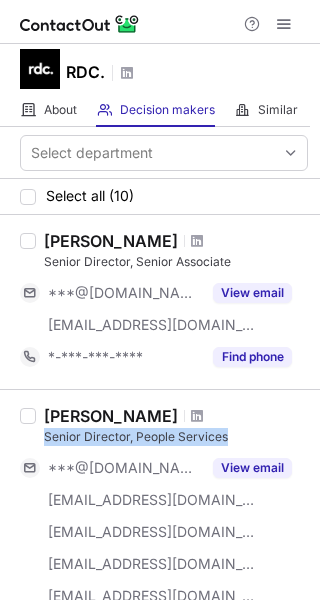 click on "Athena Geracitano Senior Director, People Services" at bounding box center [176, 426] 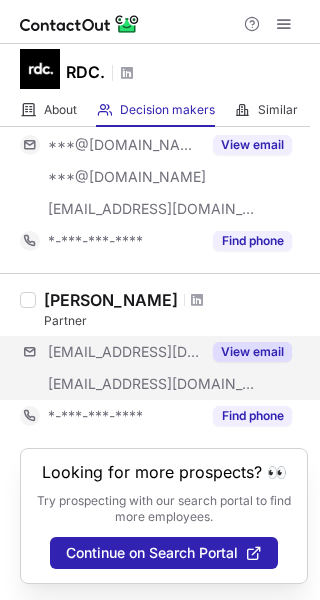 scroll, scrollTop: 1608, scrollLeft: 0, axis: vertical 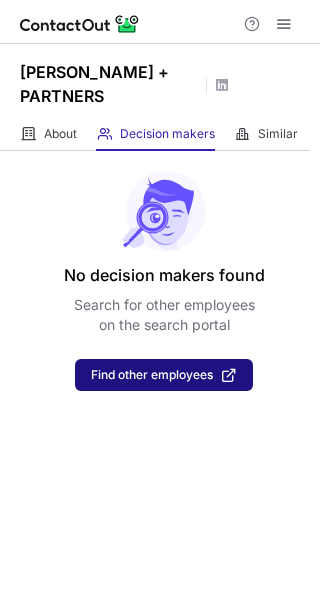 click on "Find other employees" at bounding box center [152, 375] 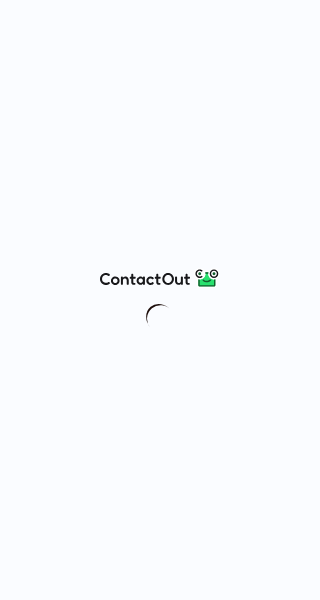 scroll, scrollTop: 0, scrollLeft: 0, axis: both 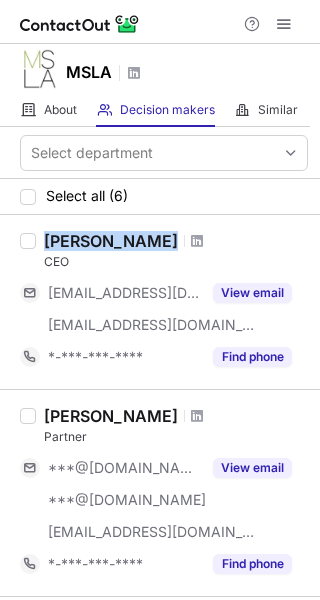 copy on "[PERSON_NAME]" 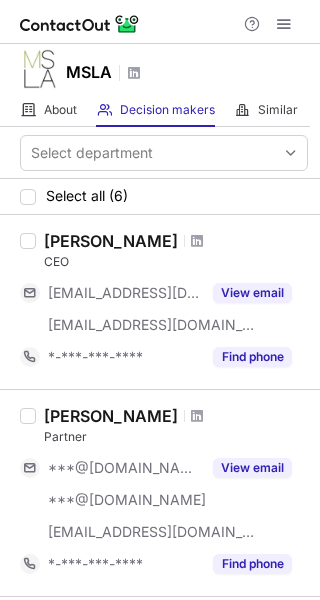 click on "CEO" at bounding box center [176, 262] 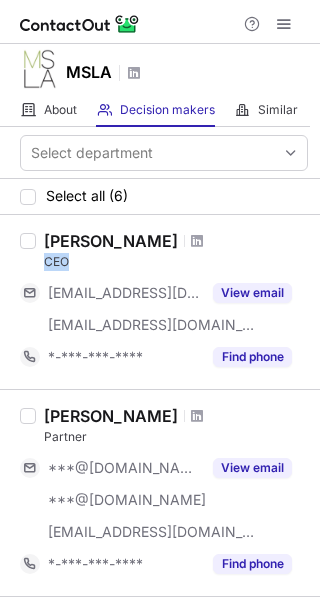 click on "CEO" at bounding box center (176, 262) 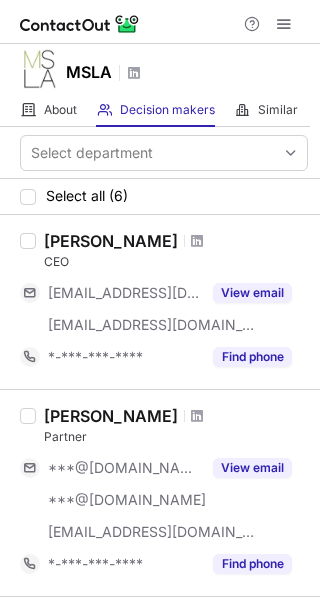 click on "Grace Amundson" at bounding box center [111, 416] 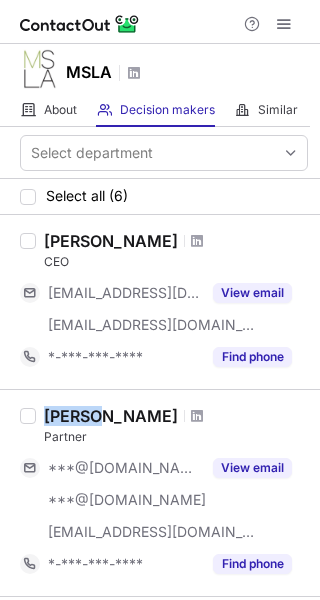 click on "Grace Amundson" at bounding box center (111, 416) 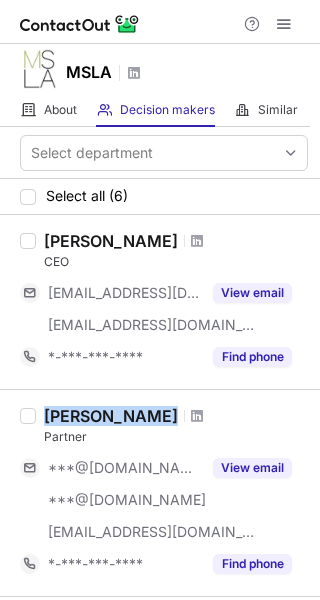 click on "Grace Amundson" at bounding box center (111, 416) 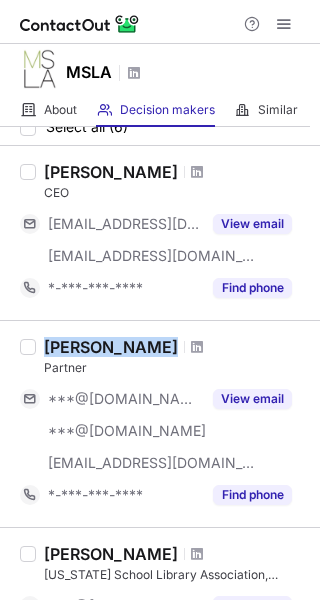 scroll, scrollTop: 200, scrollLeft: 0, axis: vertical 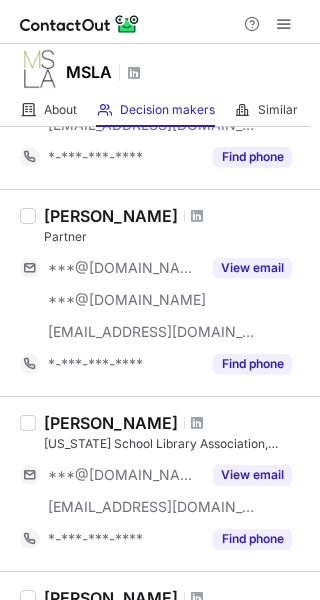 click on "Partner" at bounding box center [176, 237] 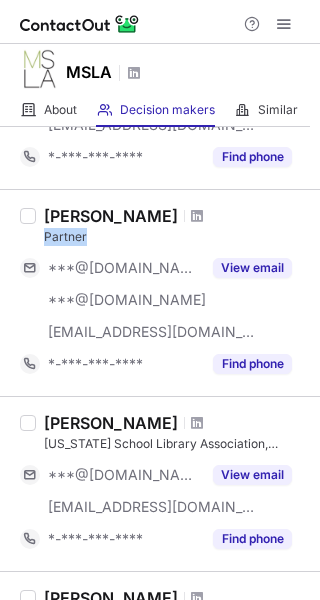 click on "Partner" at bounding box center [176, 237] 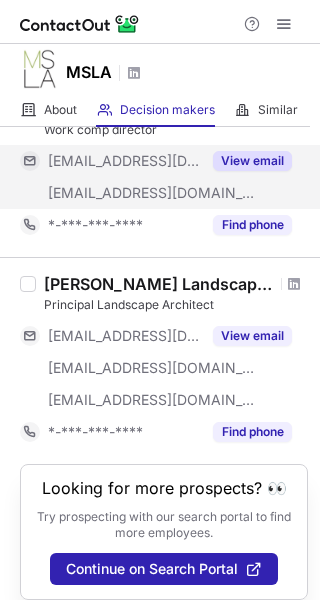 scroll, scrollTop: 880, scrollLeft: 0, axis: vertical 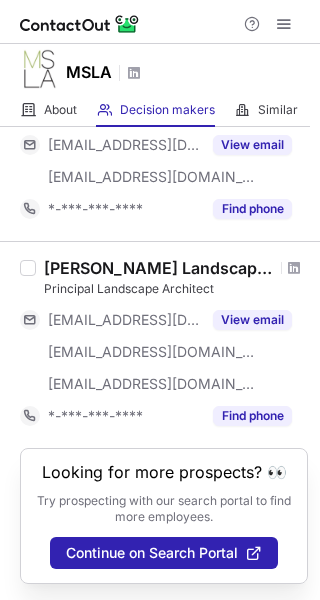 click on "Marton Smith Landscape Architects" at bounding box center [159, 268] 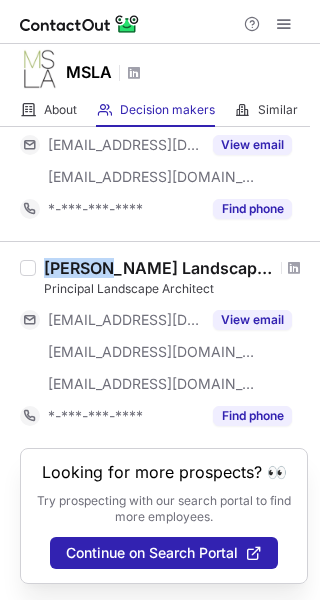 click on "Marton Smith Landscape Architects" at bounding box center [159, 268] 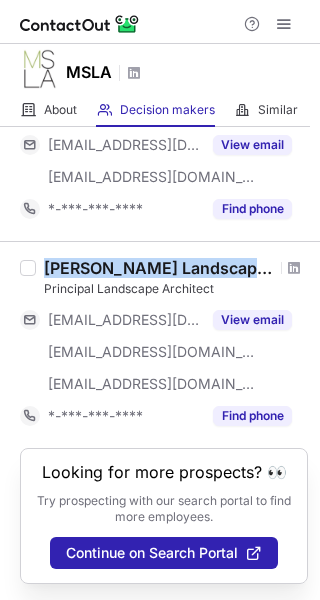 click on "Marton Smith Landscape Architects" at bounding box center (159, 268) 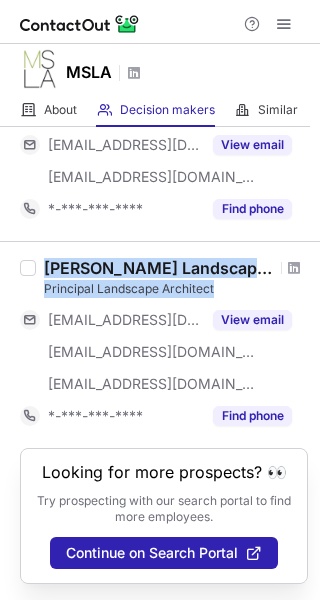 drag, startPoint x: 74, startPoint y: 273, endPoint x: 108, endPoint y: 294, distance: 39.962482 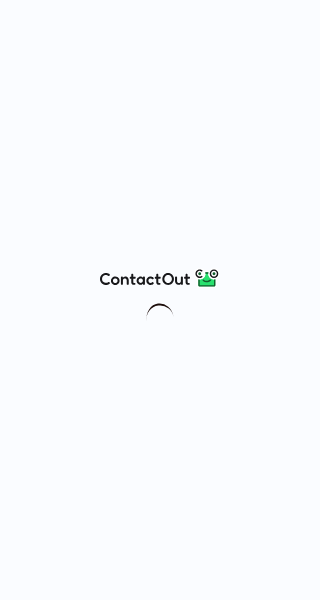 scroll, scrollTop: 0, scrollLeft: 0, axis: both 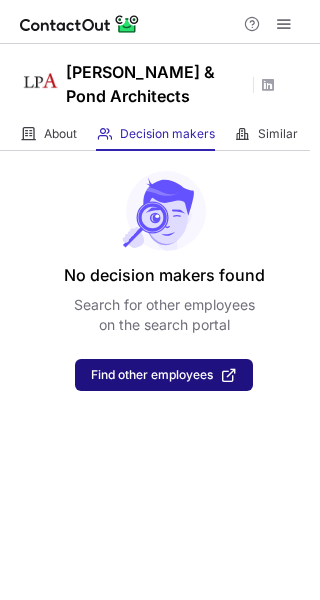 click on "Find other employees" at bounding box center [164, 375] 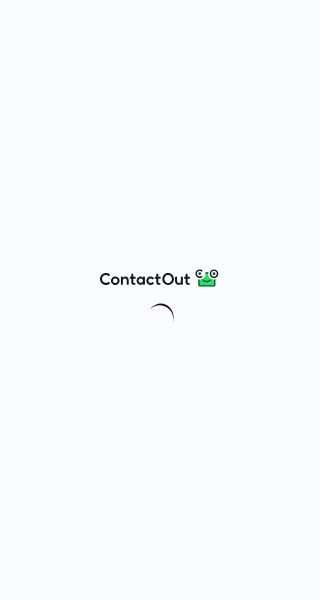 scroll, scrollTop: 0, scrollLeft: 0, axis: both 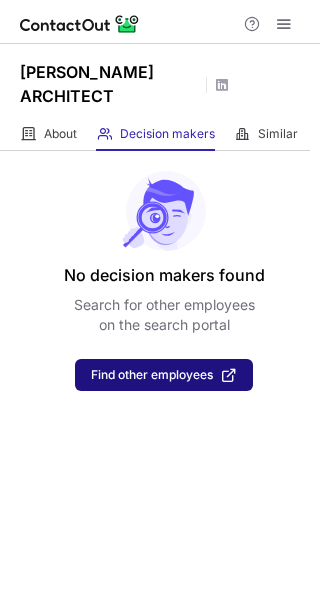 click on "Find other employees" at bounding box center (164, 375) 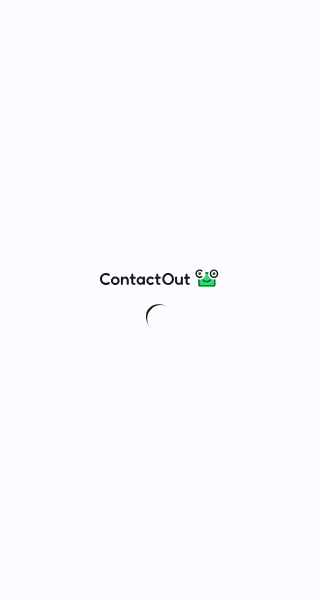scroll, scrollTop: 0, scrollLeft: 0, axis: both 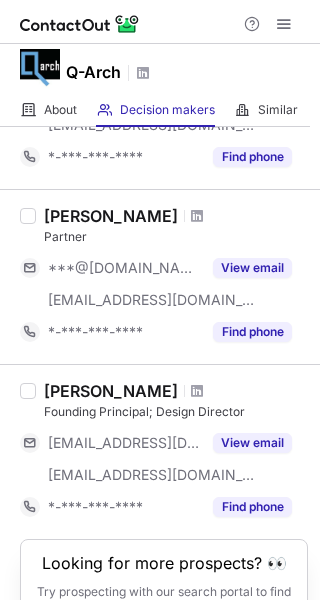 click on "Theo Revlock Founding Principal; Design Director" at bounding box center [176, 401] 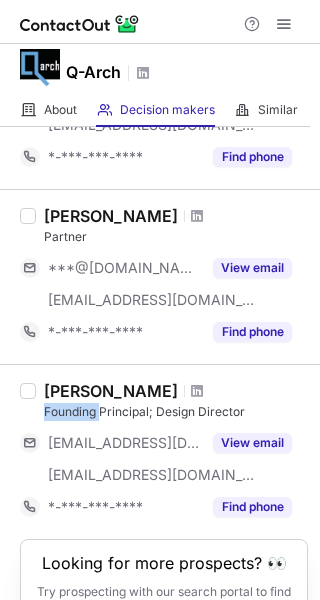 click on "Theo Revlock Founding Principal; Design Director" at bounding box center (176, 401) 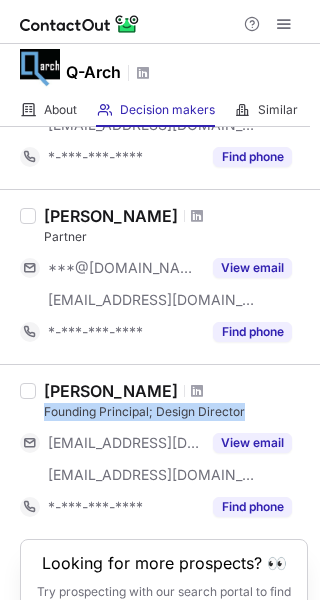 click on "Theo Revlock Founding Principal; Design Director" at bounding box center (176, 401) 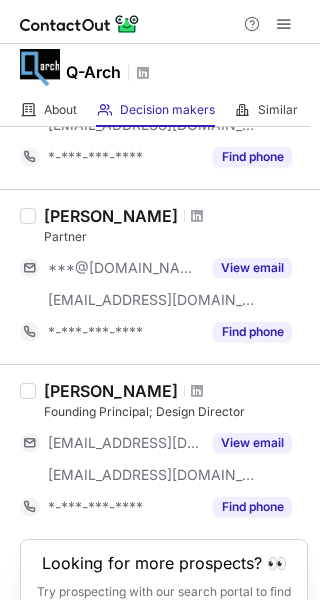click on "Kevin Stong" at bounding box center (111, 216) 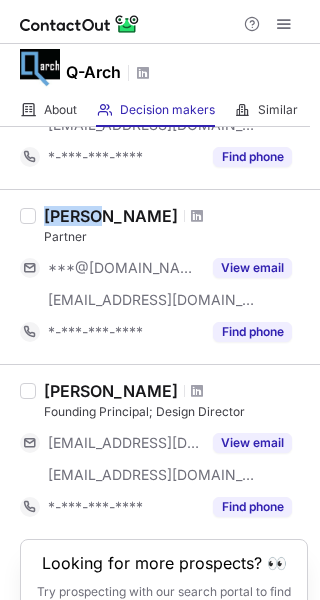 click on "Kevin Stong" at bounding box center (111, 216) 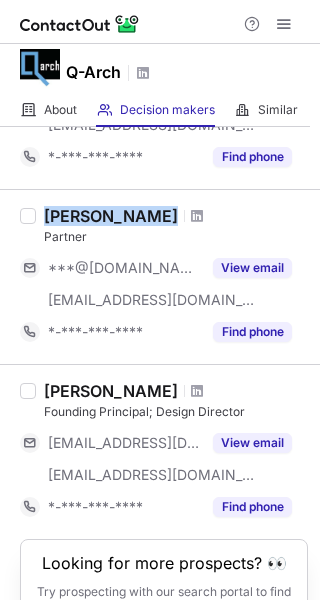 click on "Kevin Stong" at bounding box center (111, 216) 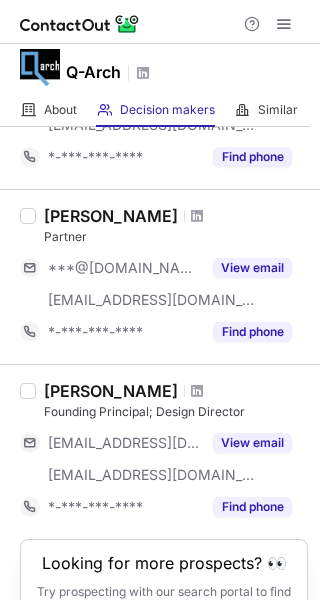 click on "Partner" at bounding box center [176, 237] 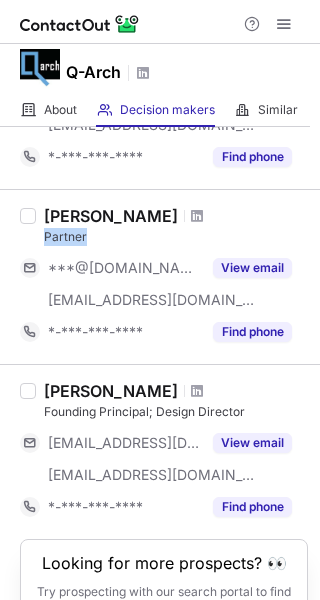 click on "Partner" at bounding box center [176, 237] 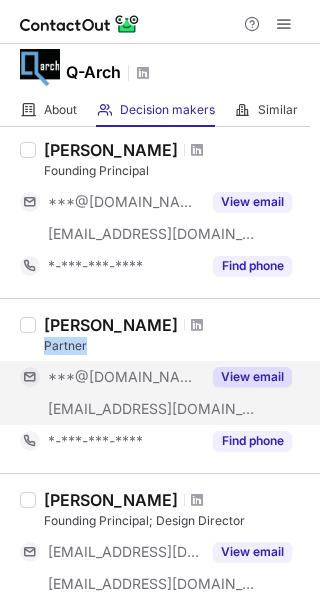 scroll, scrollTop: 0, scrollLeft: 0, axis: both 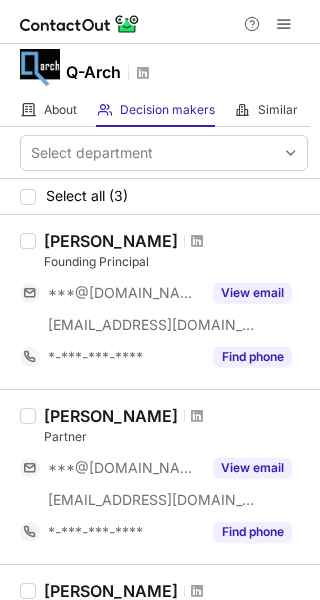 click on "Dawn" at bounding box center [111, 241] 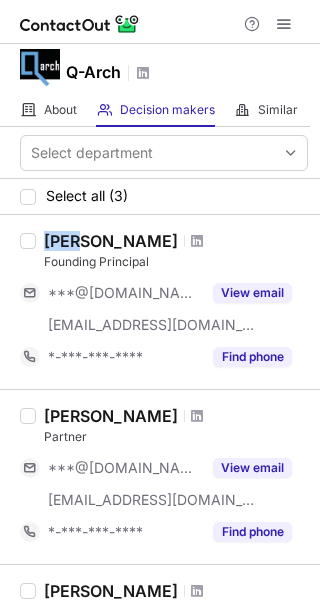 click on "Dawn" at bounding box center [111, 241] 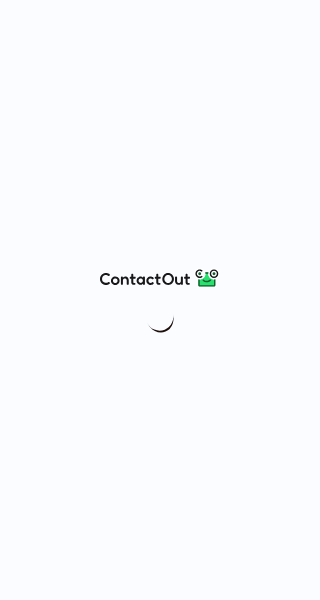 scroll, scrollTop: 0, scrollLeft: 0, axis: both 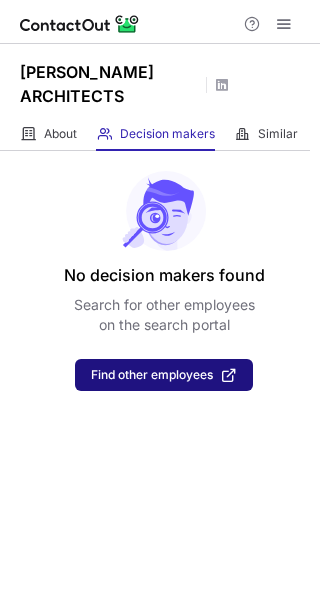 click on "Find other employees" at bounding box center (164, 375) 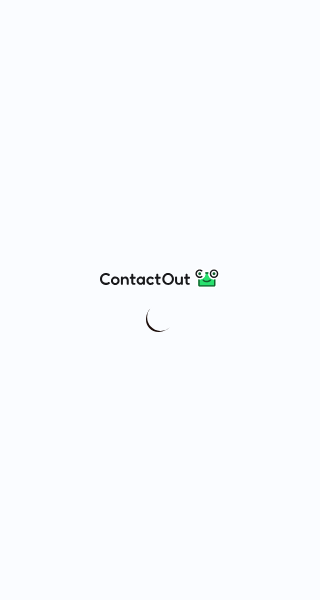 scroll, scrollTop: 0, scrollLeft: 0, axis: both 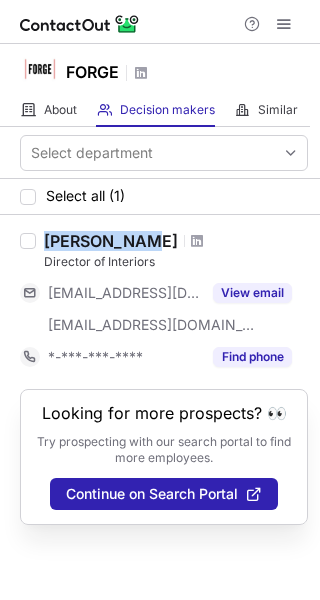 copy on "Jamie Salvo" 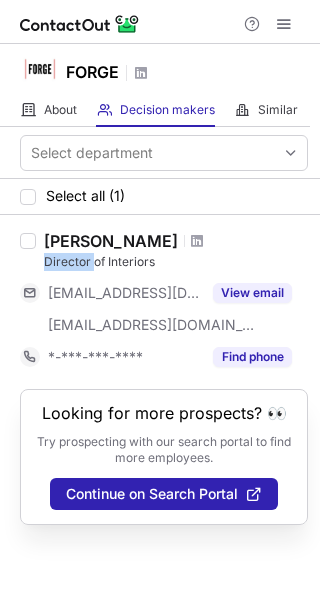 click on "Director of Interiors" at bounding box center (176, 262) 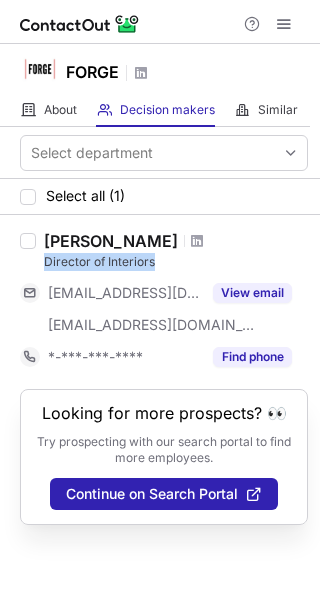click on "Director of Interiors" at bounding box center (176, 262) 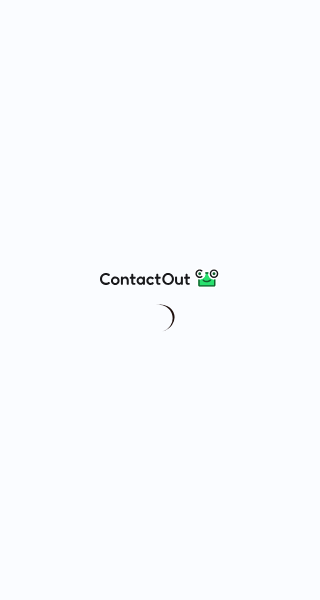 scroll, scrollTop: 0, scrollLeft: 0, axis: both 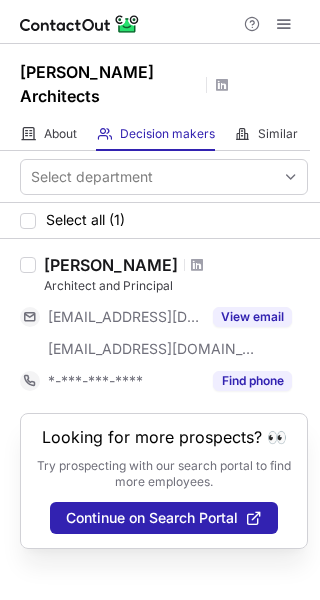 click on "Michael Rex" at bounding box center (111, 265) 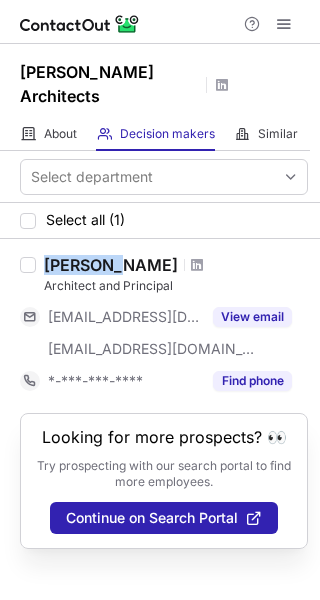 click on "Michael Rex" at bounding box center (111, 265) 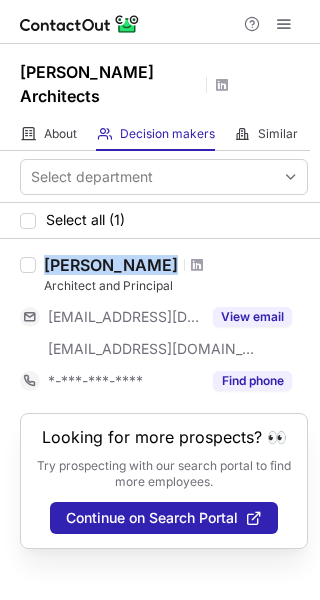 click on "Michael Rex" at bounding box center [111, 265] 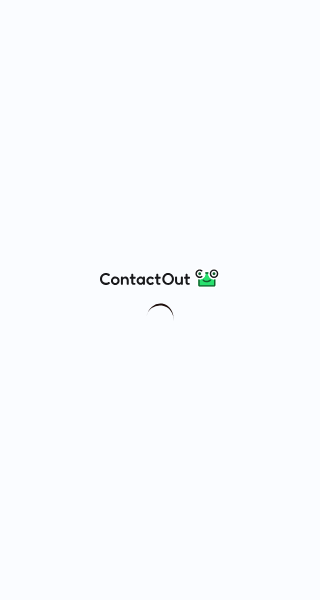 scroll, scrollTop: 0, scrollLeft: 0, axis: both 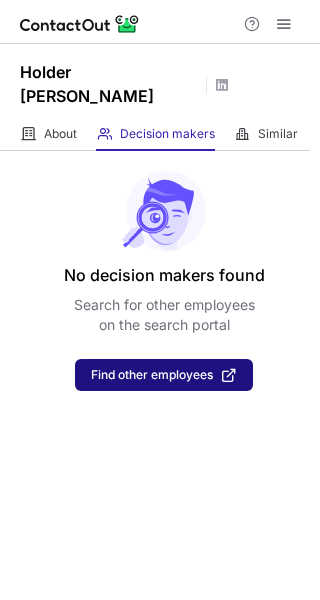 click on "Find other employees" at bounding box center [164, 375] 